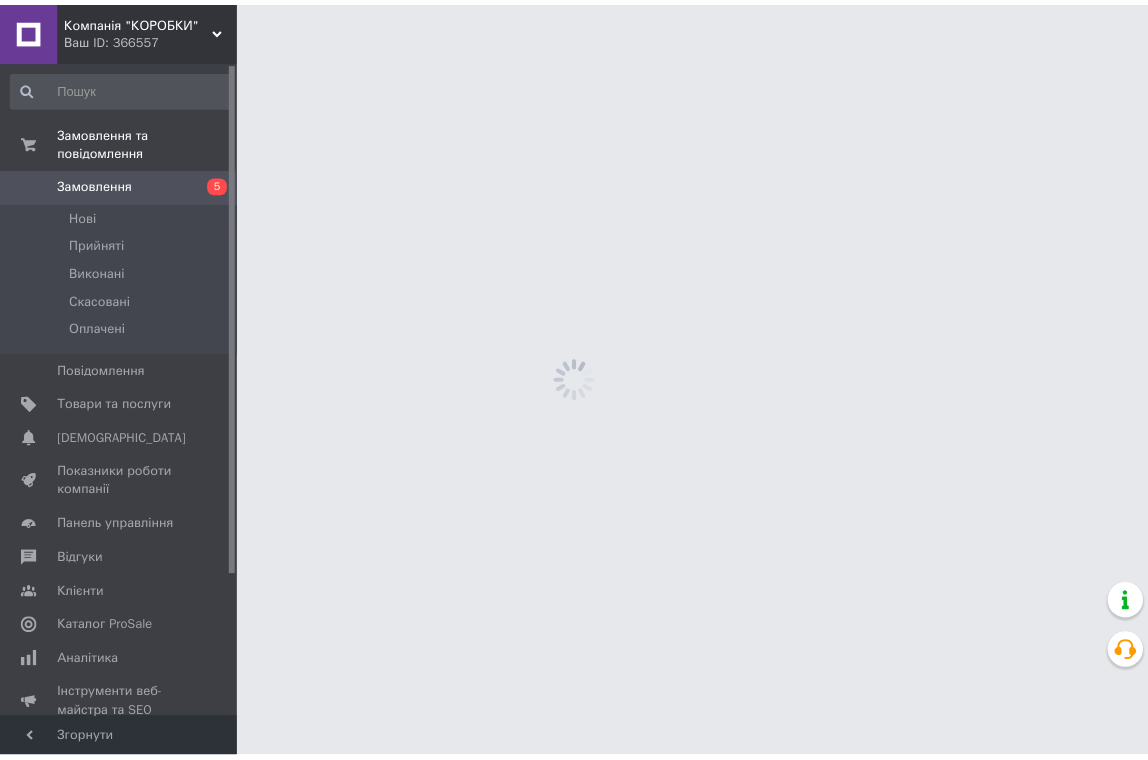 scroll, scrollTop: 0, scrollLeft: 0, axis: both 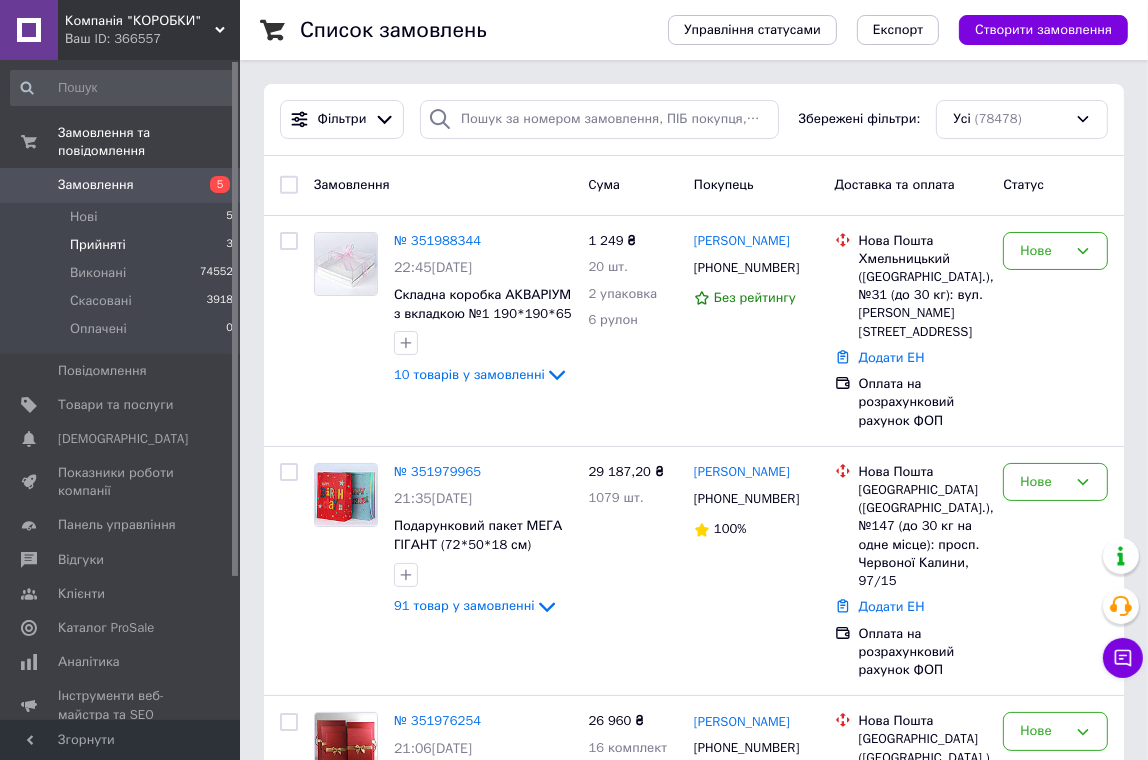 click on "Прийняті" at bounding box center (98, 245) 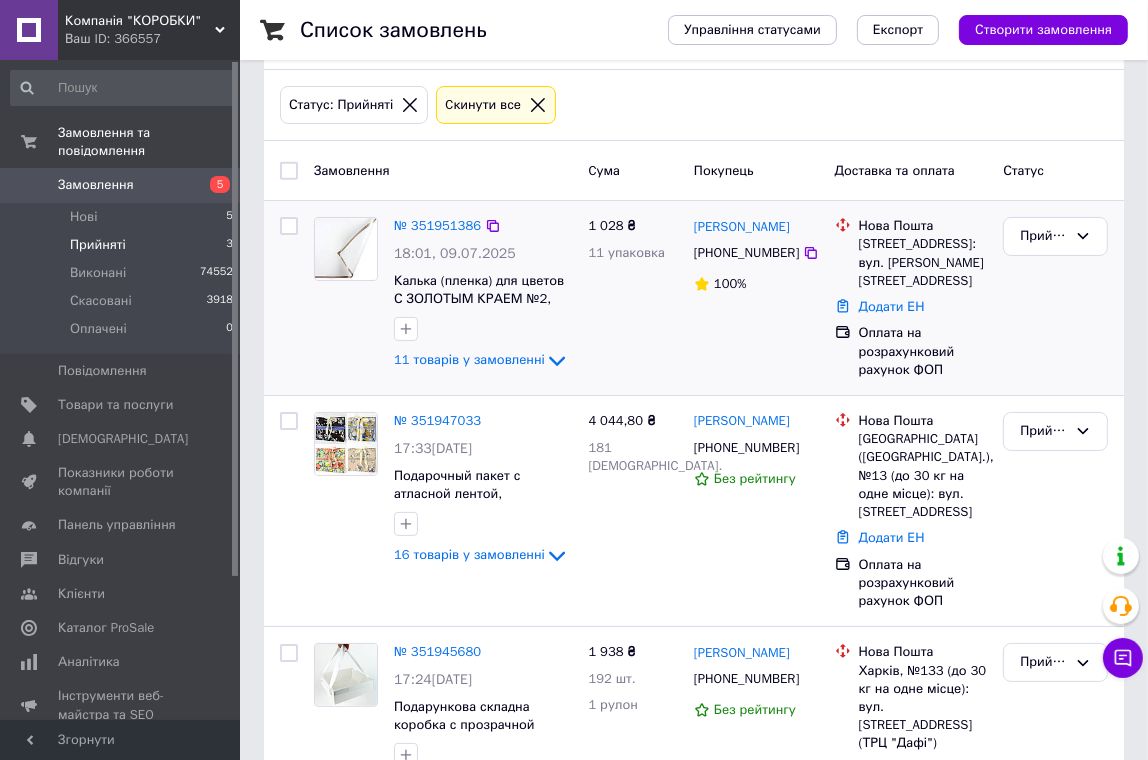 scroll, scrollTop: 182, scrollLeft: 0, axis: vertical 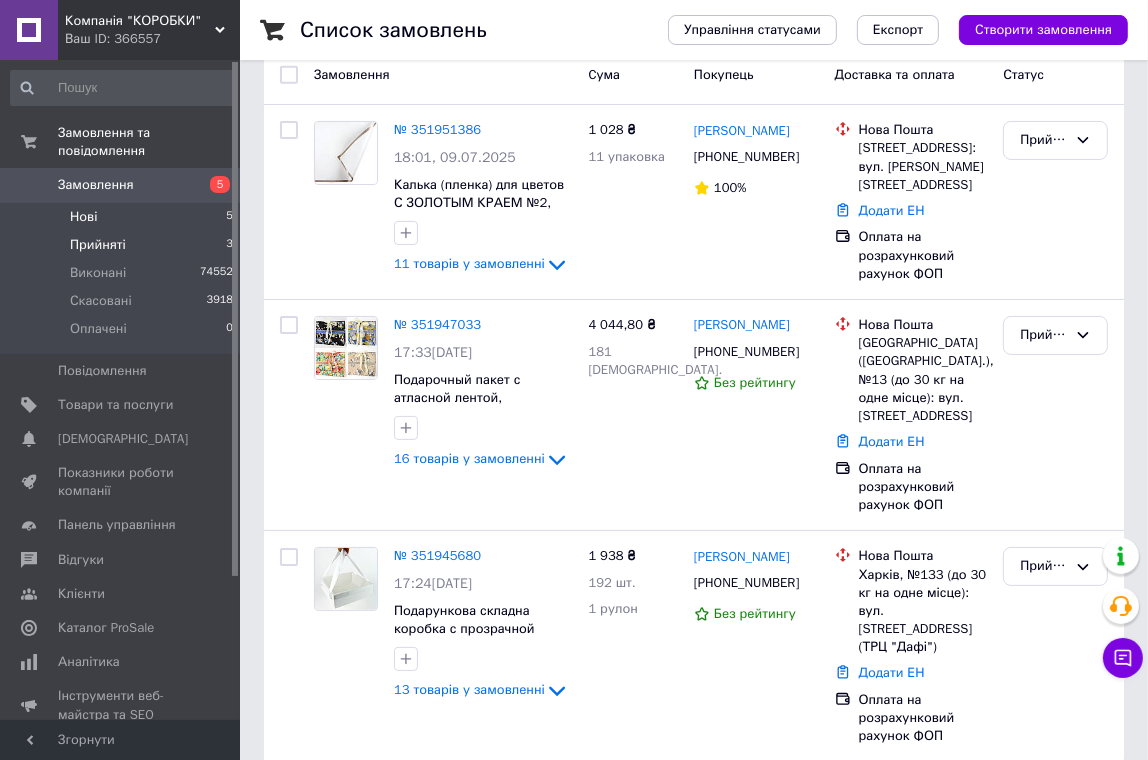 click on "Нові 5" at bounding box center (122, 217) 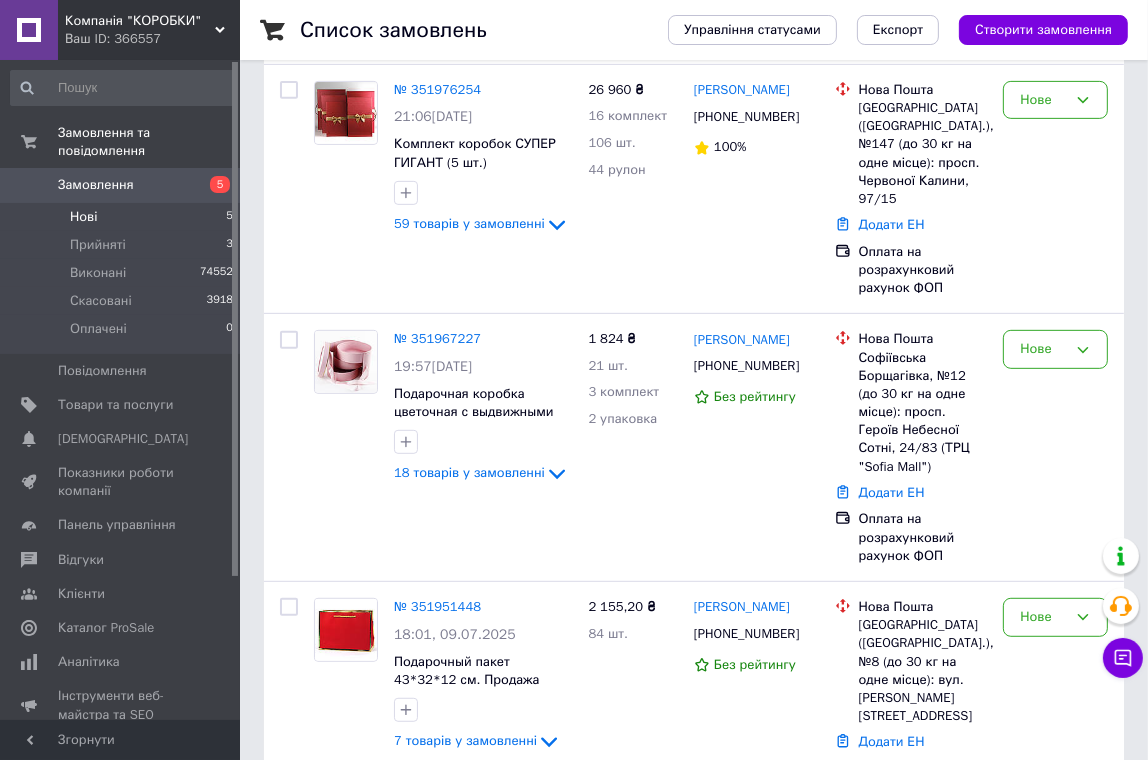 scroll, scrollTop: 723, scrollLeft: 0, axis: vertical 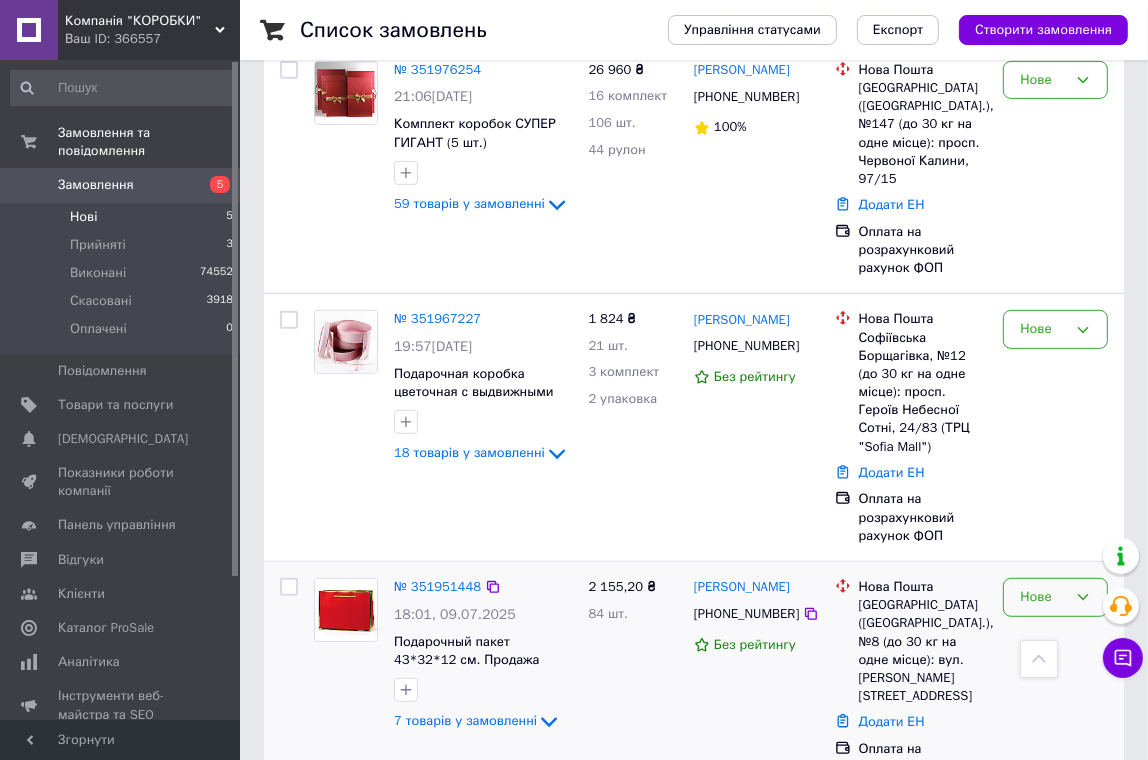 click on "Нове" at bounding box center [1043, 597] 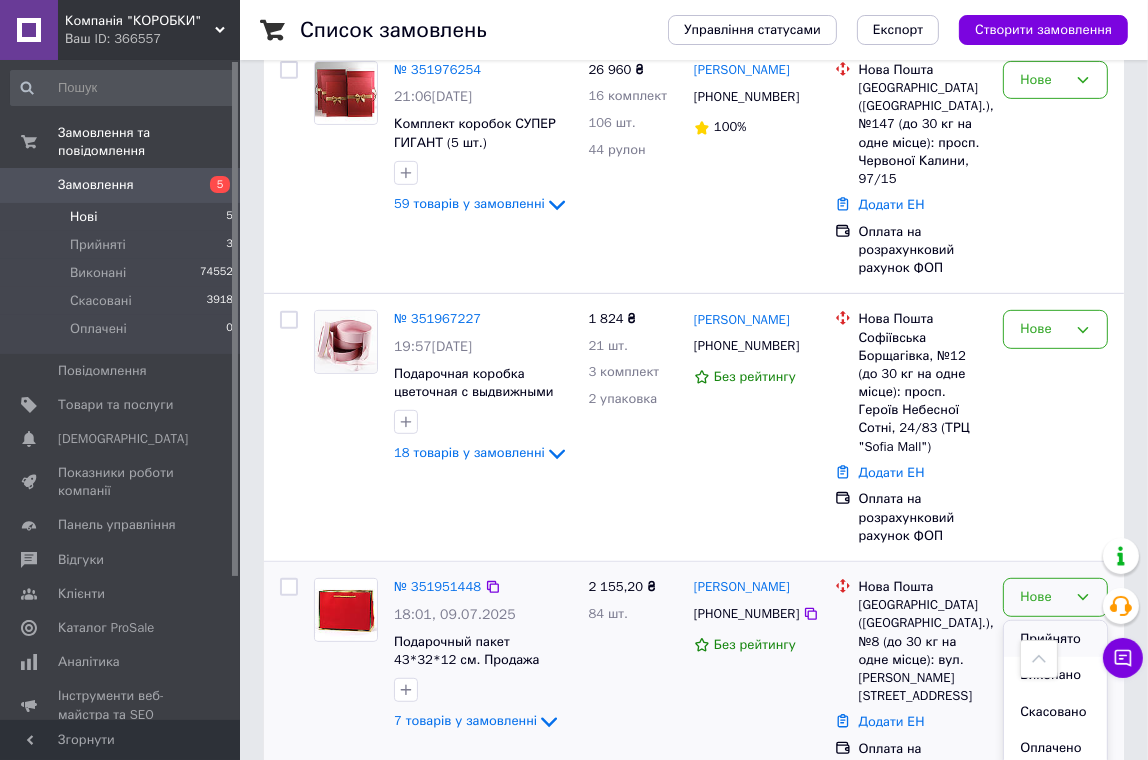 click on "Прийнято" at bounding box center (1055, 639) 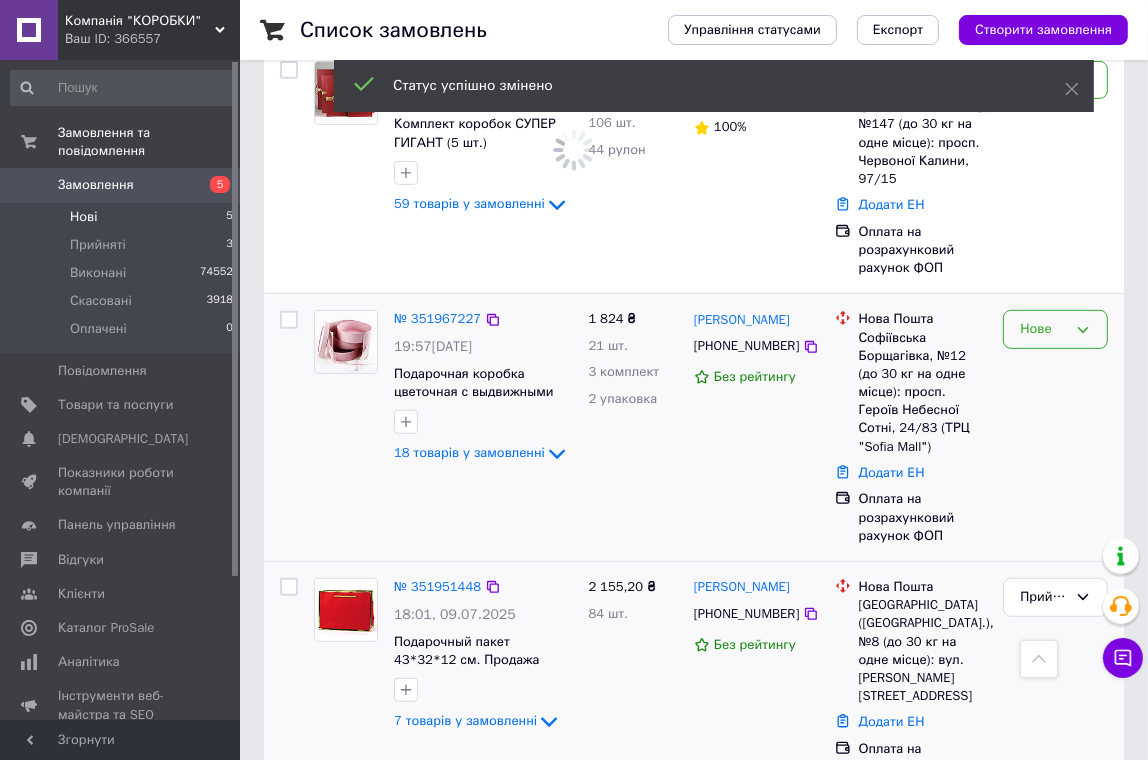 click on "Нове" at bounding box center [1043, 329] 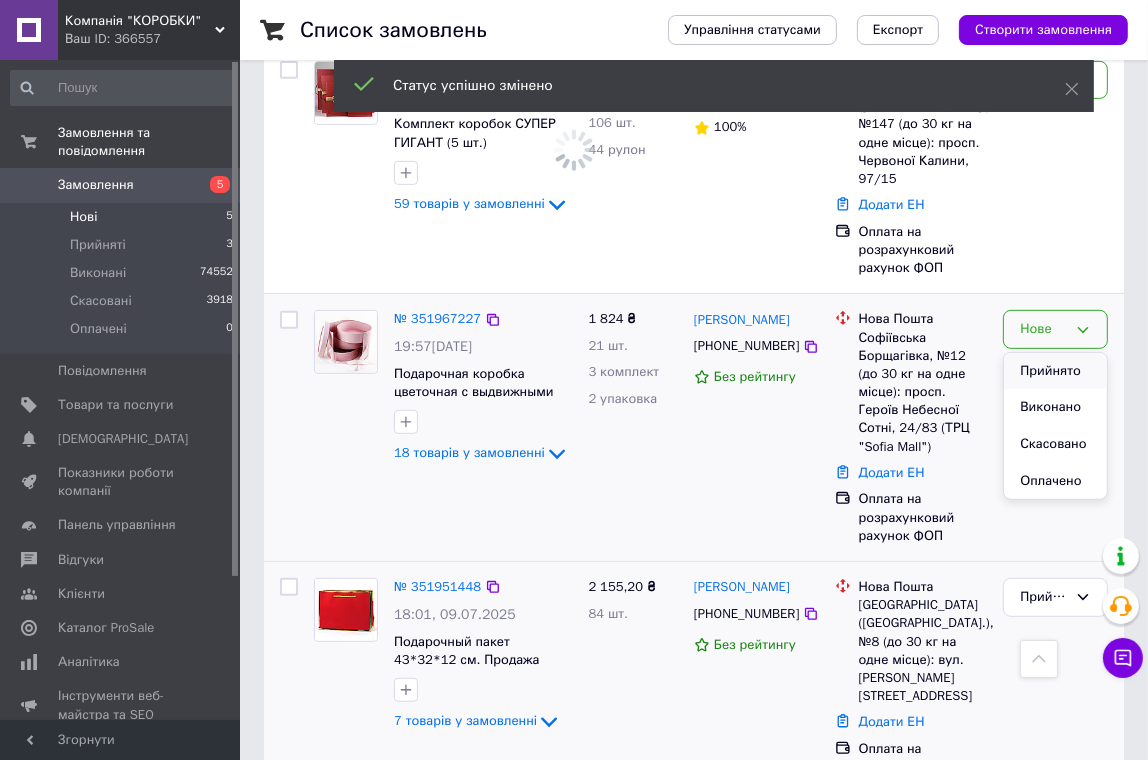 click on "Прийнято" at bounding box center (1055, 371) 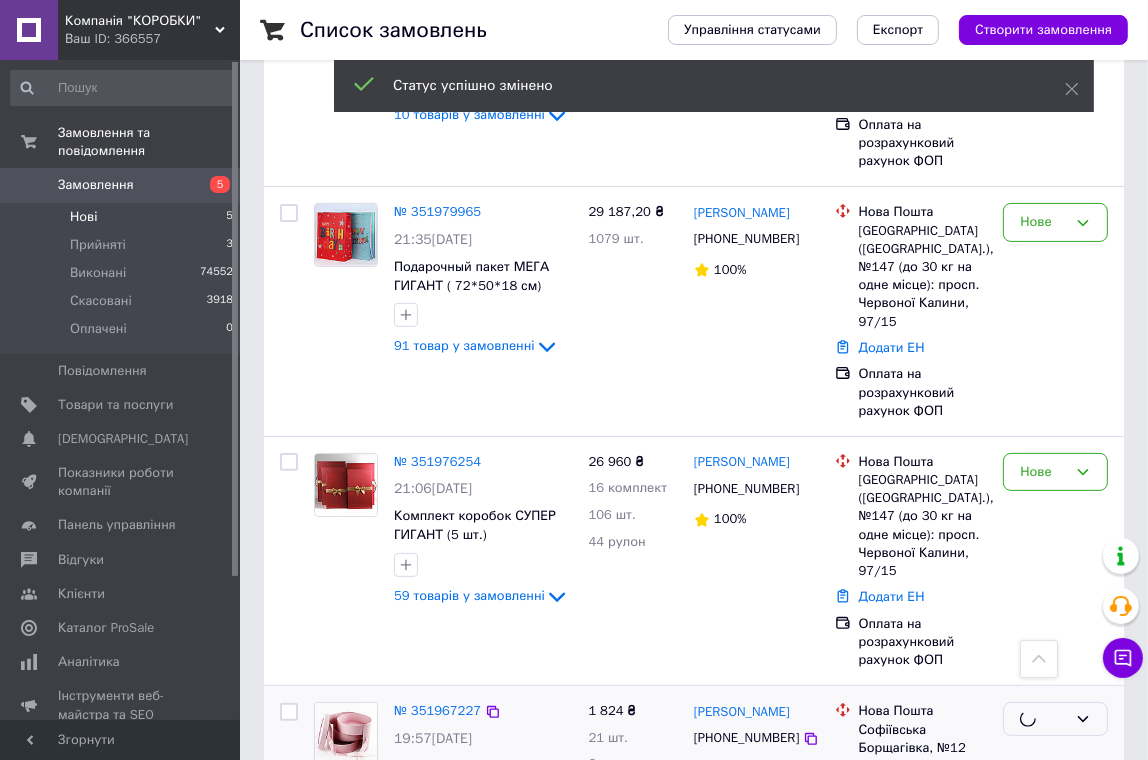 scroll, scrollTop: 269, scrollLeft: 0, axis: vertical 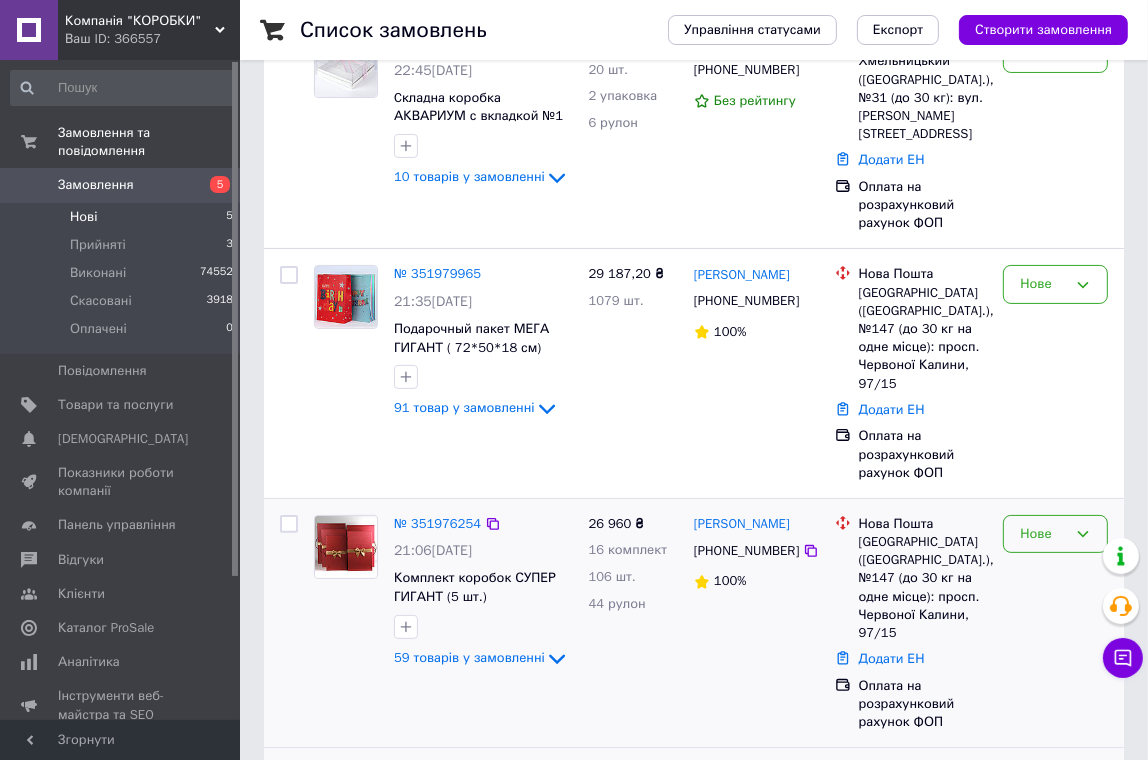 click on "Нове" at bounding box center (1043, 534) 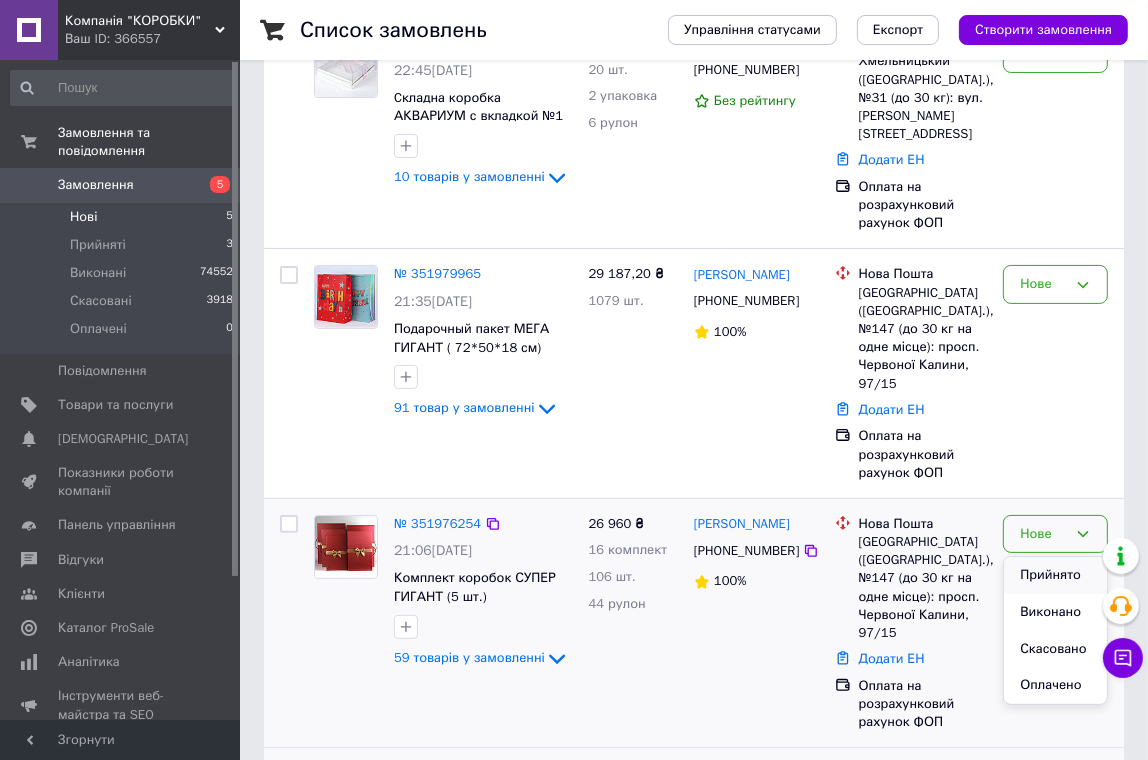 click on "Прийнято" at bounding box center [1055, 575] 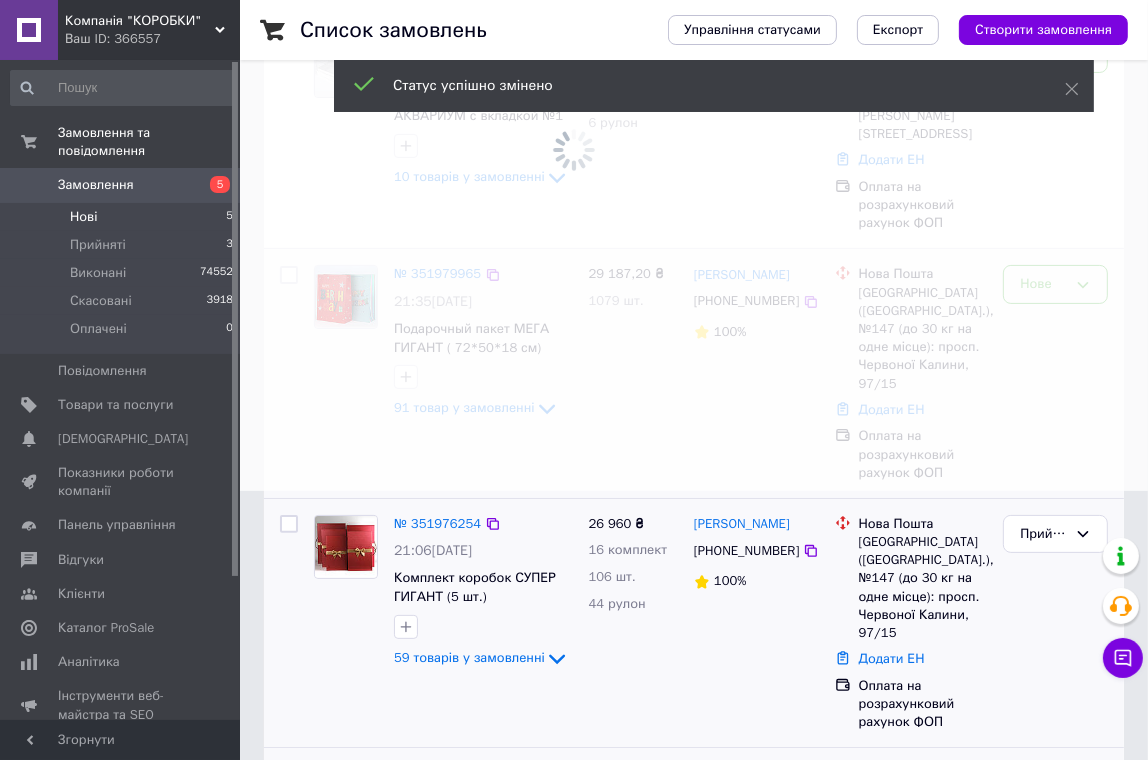 click at bounding box center (574, 111) 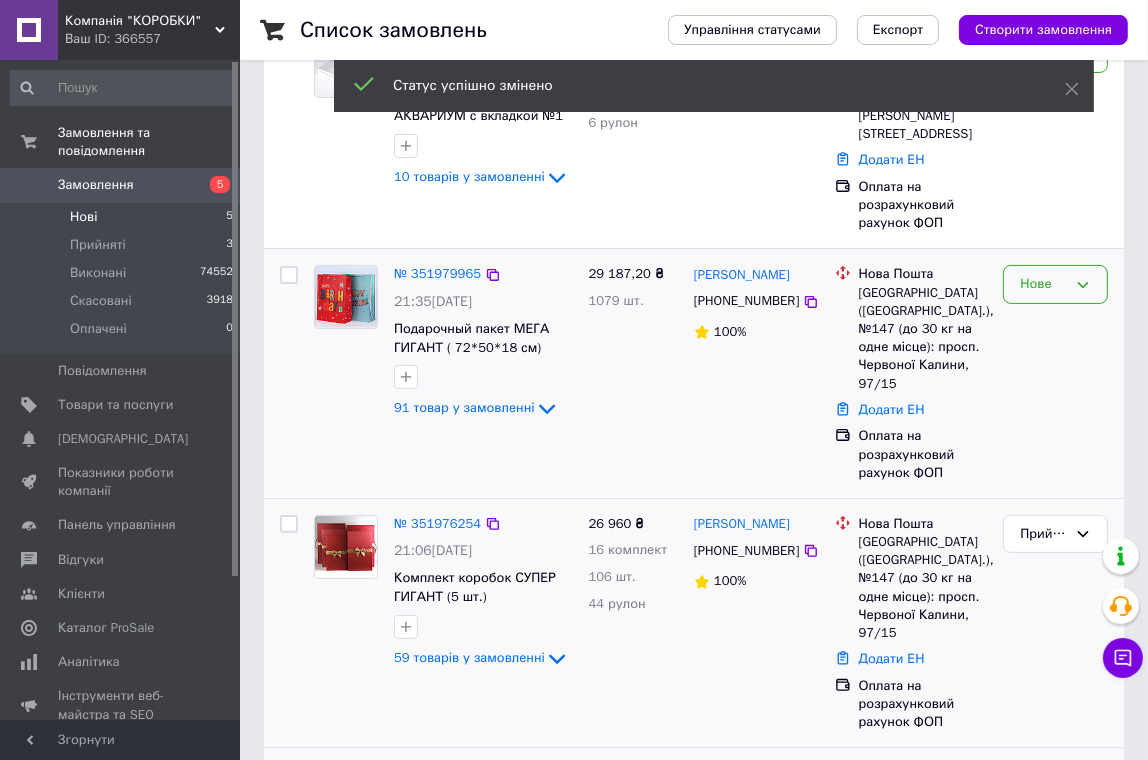 click on "Нове" at bounding box center (1055, 284) 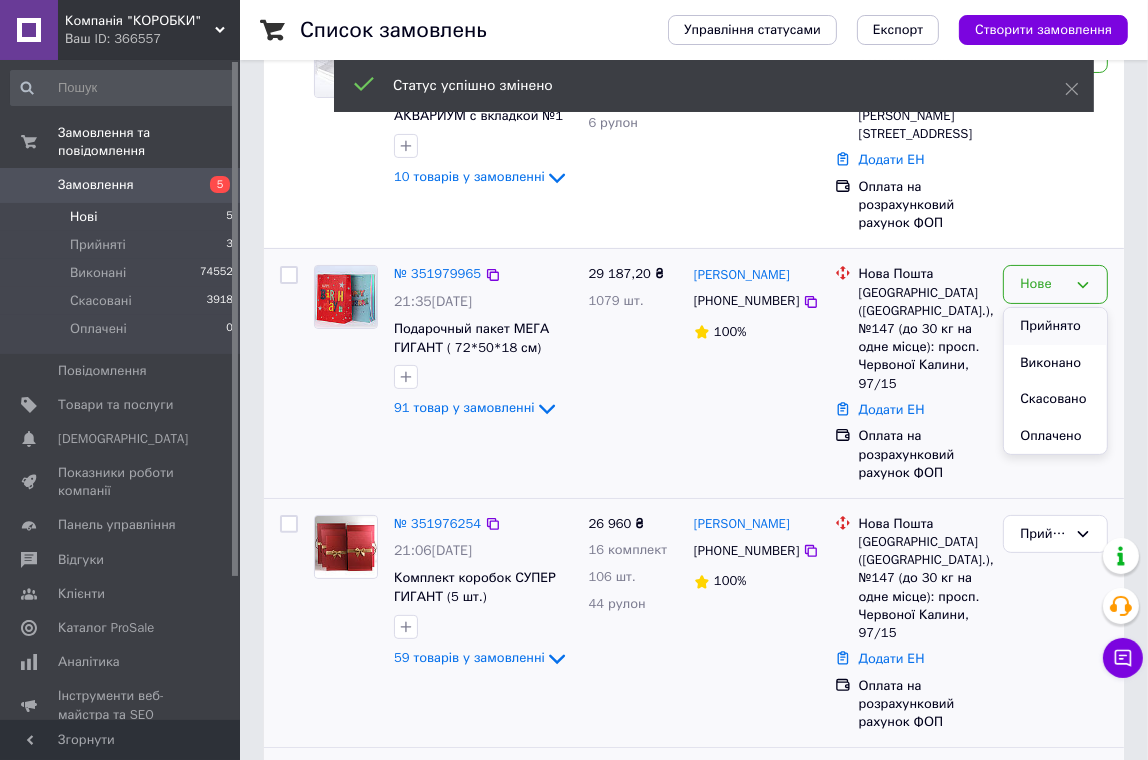 click on "Прийнято" at bounding box center [1055, 326] 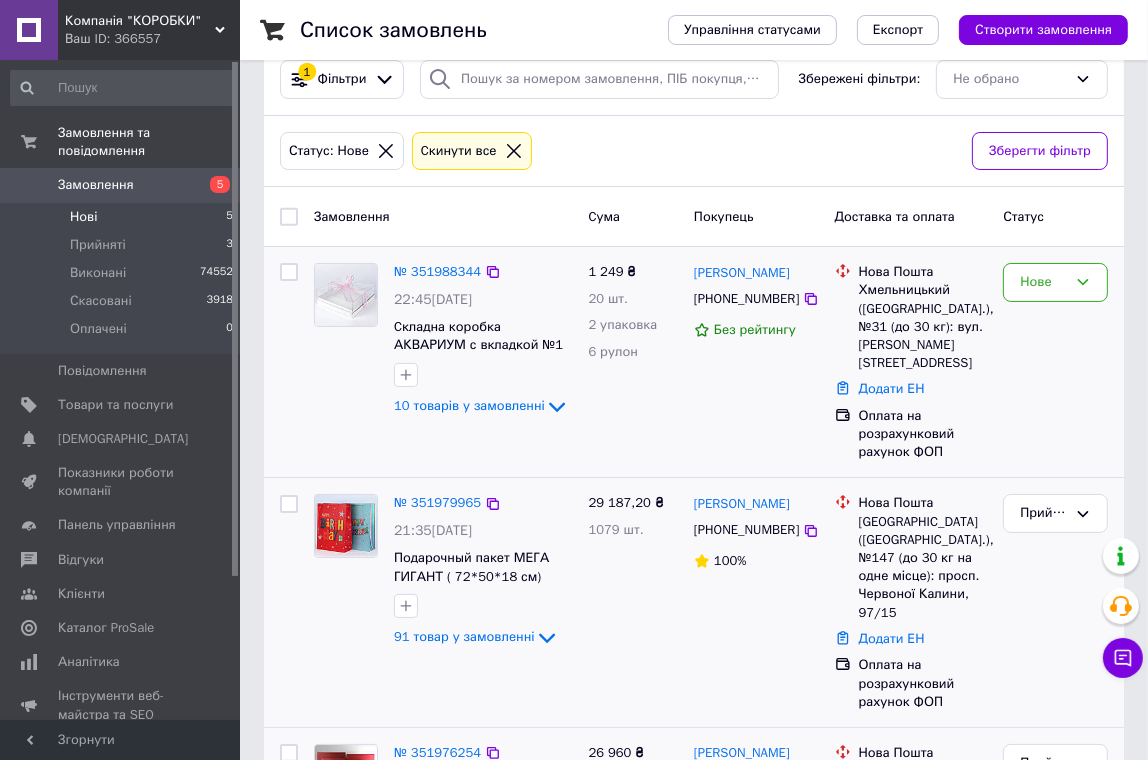 scroll, scrollTop: 0, scrollLeft: 0, axis: both 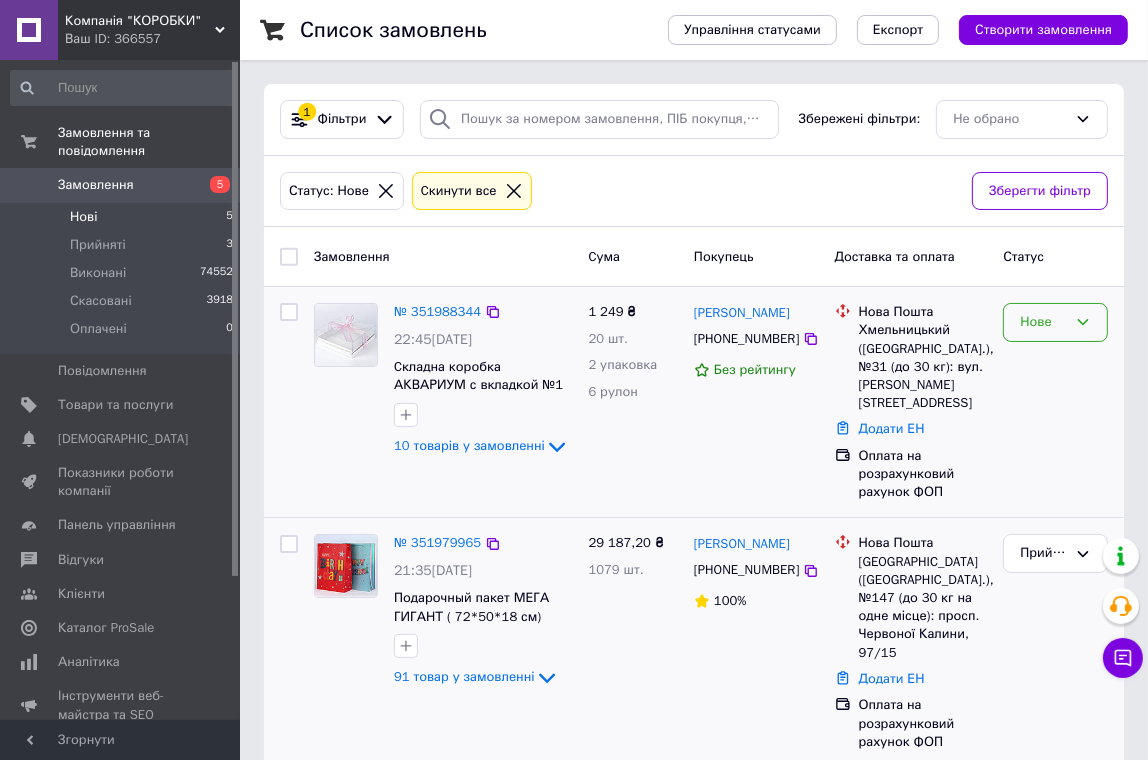 click on "Нове" at bounding box center (1055, 322) 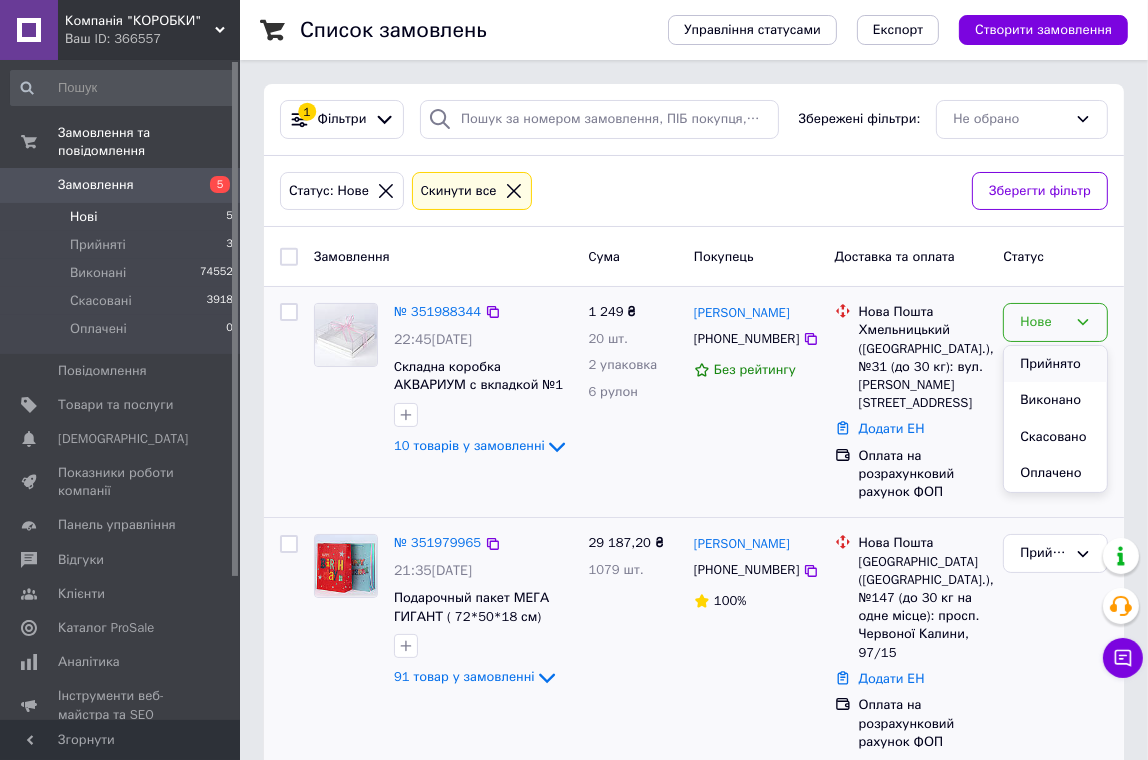 click on "Прийнято" at bounding box center (1055, 364) 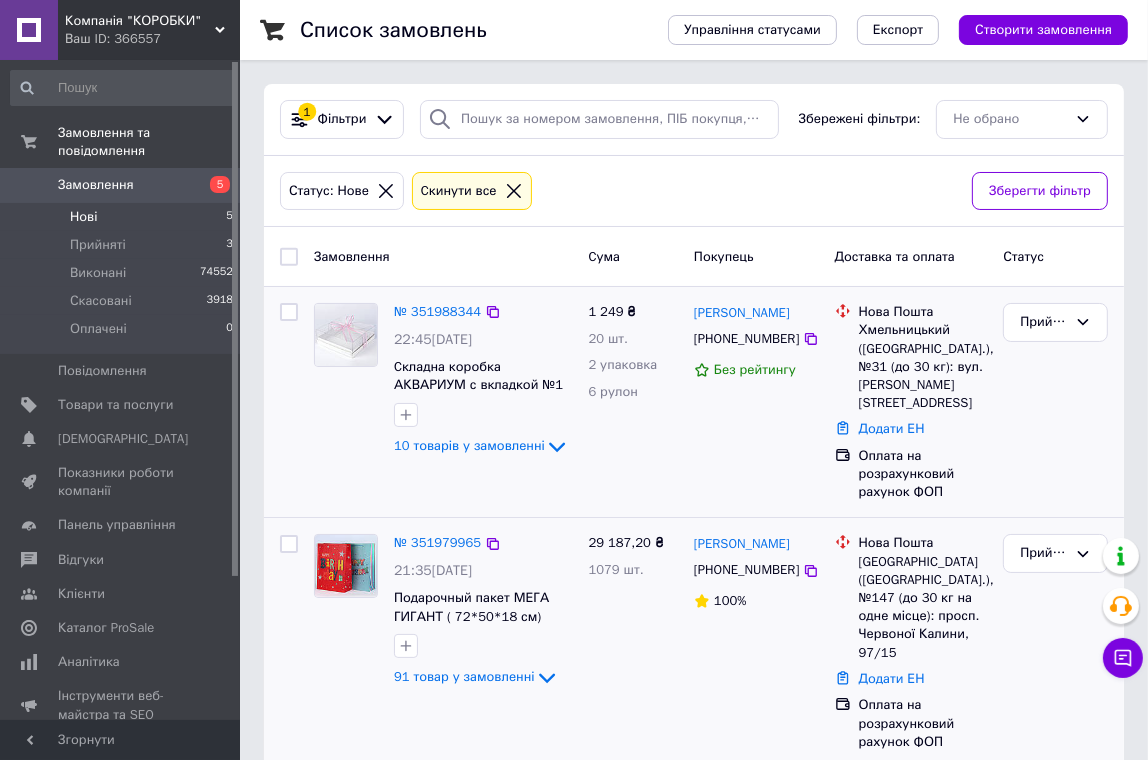 click on "Нові 5" at bounding box center [122, 217] 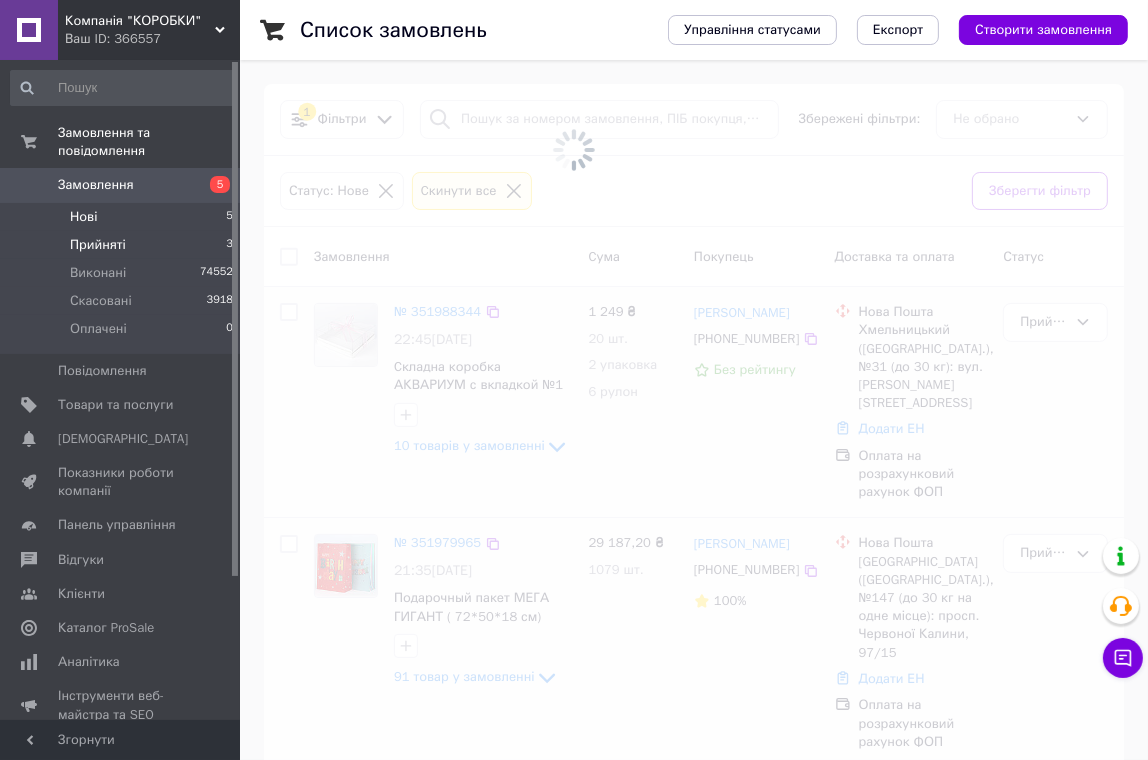click on "Прийняті" at bounding box center (98, 245) 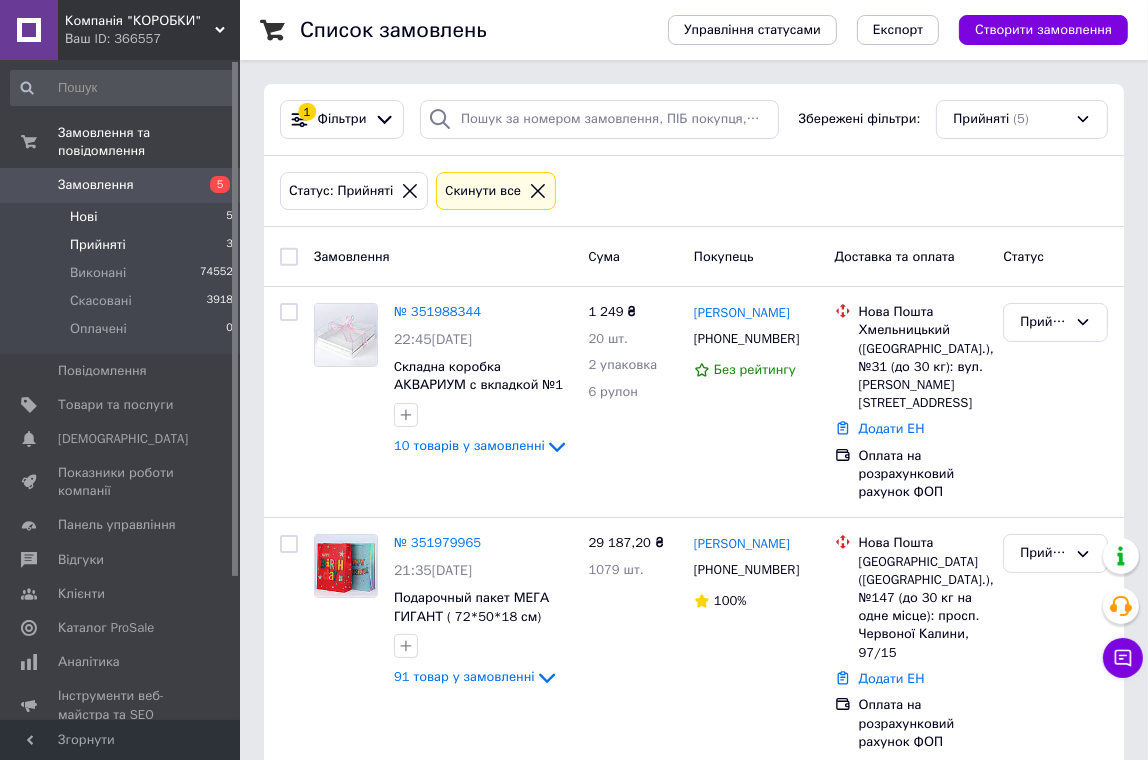 click on "Нові" at bounding box center [83, 217] 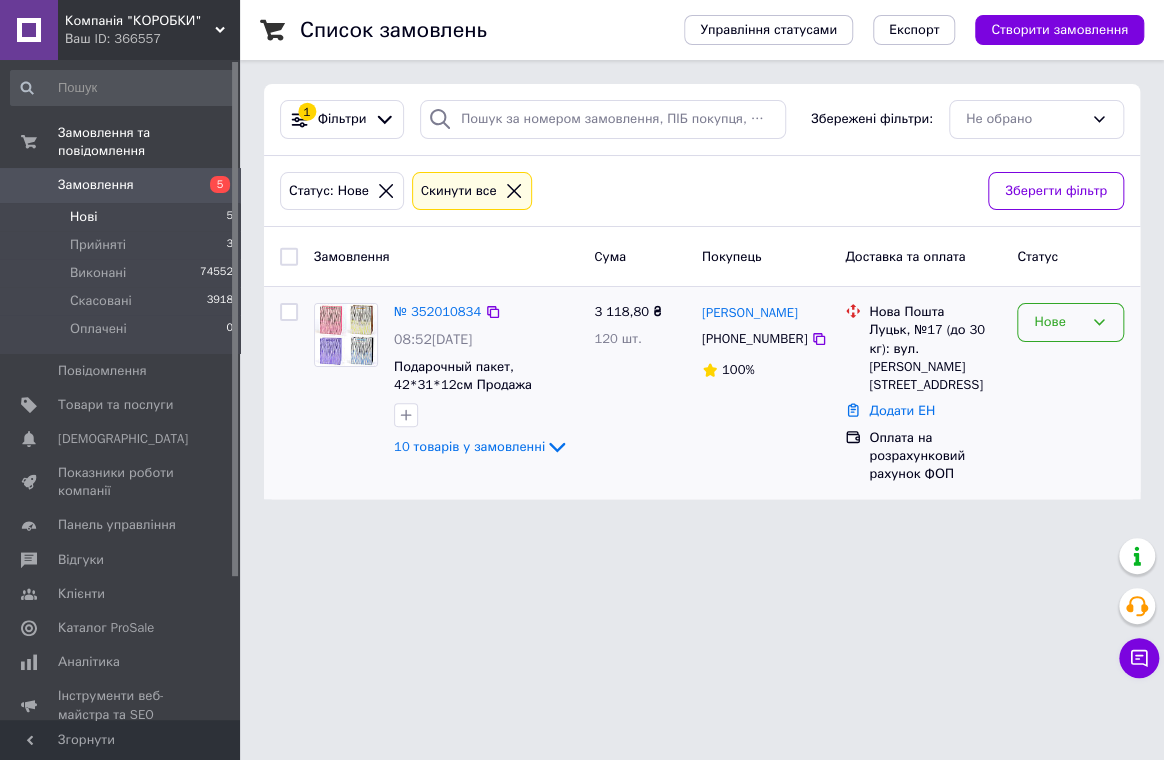 click on "Нове" at bounding box center (1058, 322) 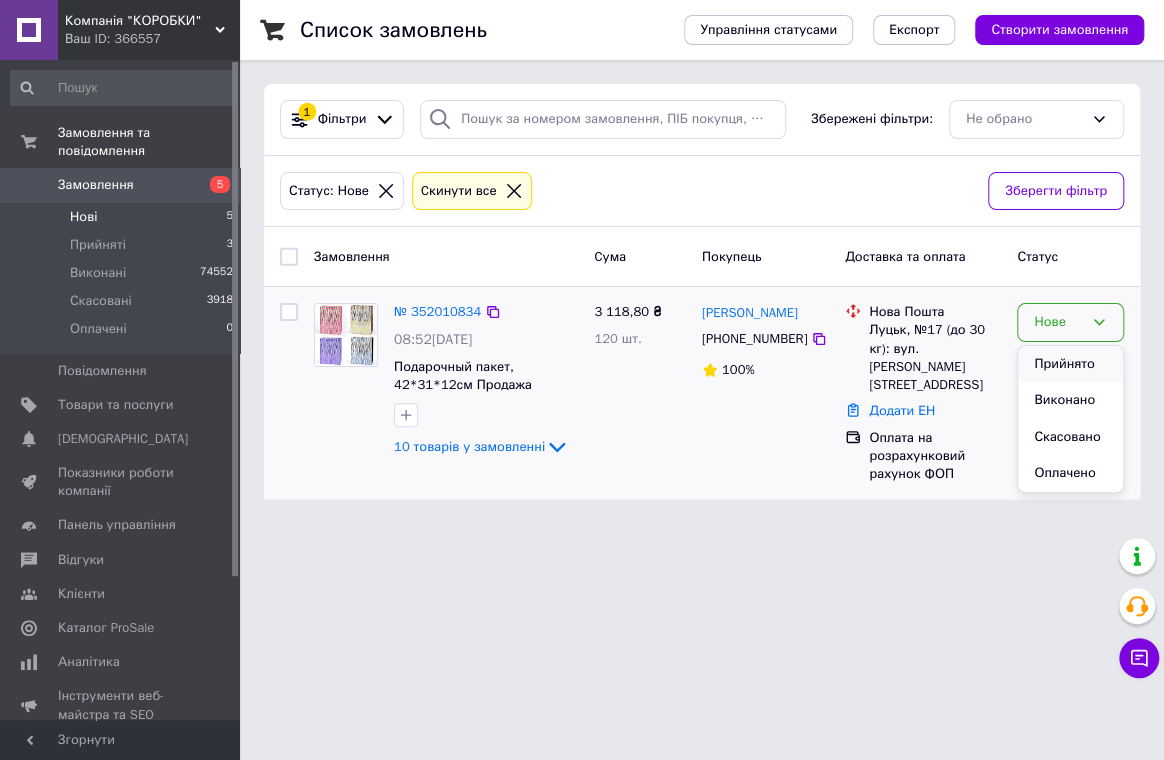 click on "Прийнято" at bounding box center [1070, 364] 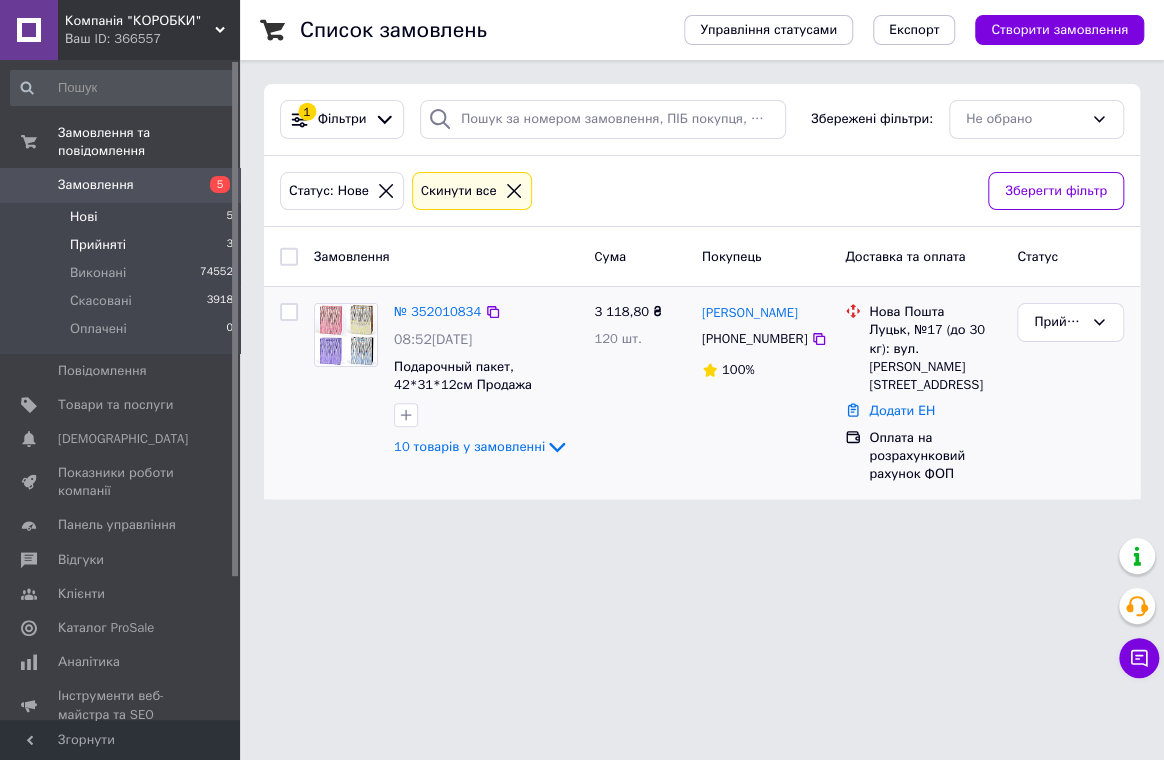 click on "Прийняті" at bounding box center (98, 245) 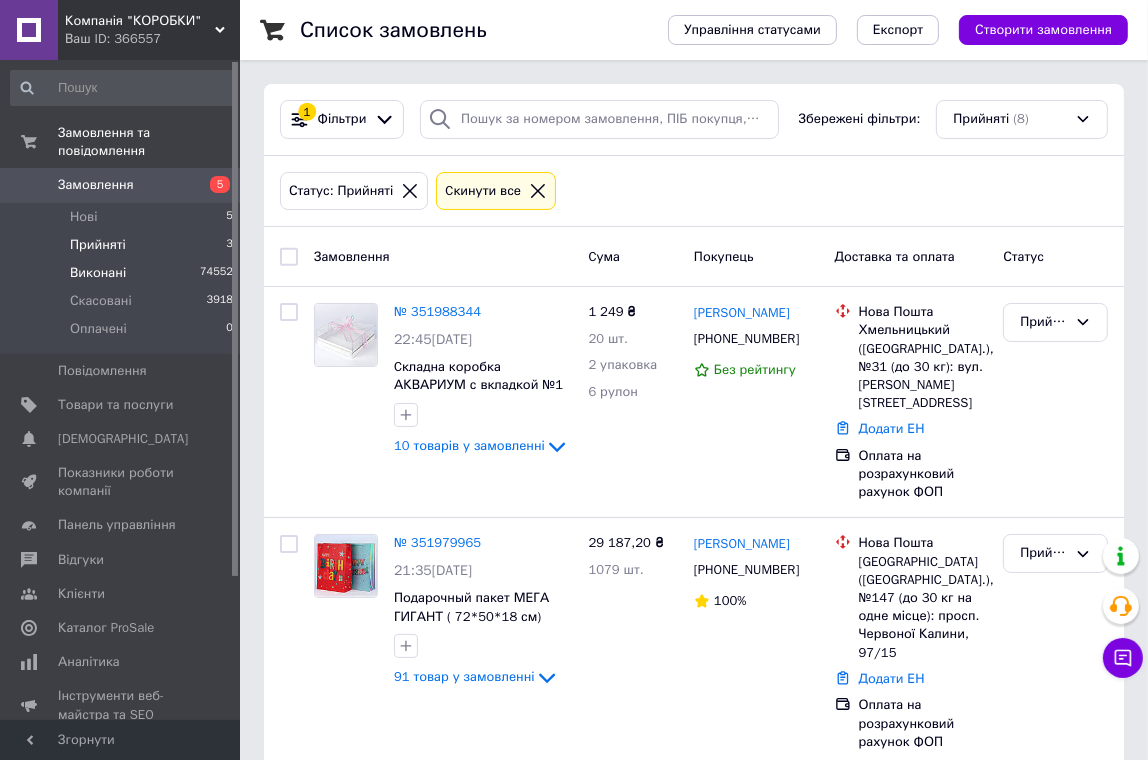 click on "Виконані" at bounding box center (98, 273) 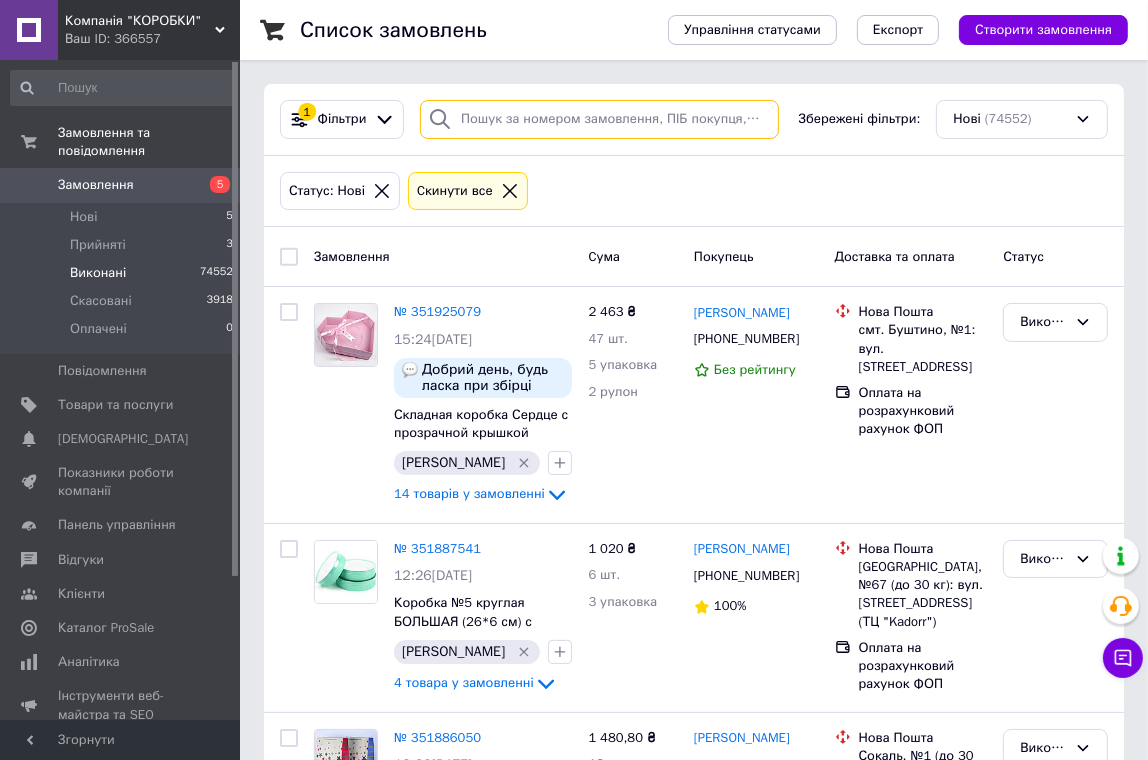 click at bounding box center [599, 119] 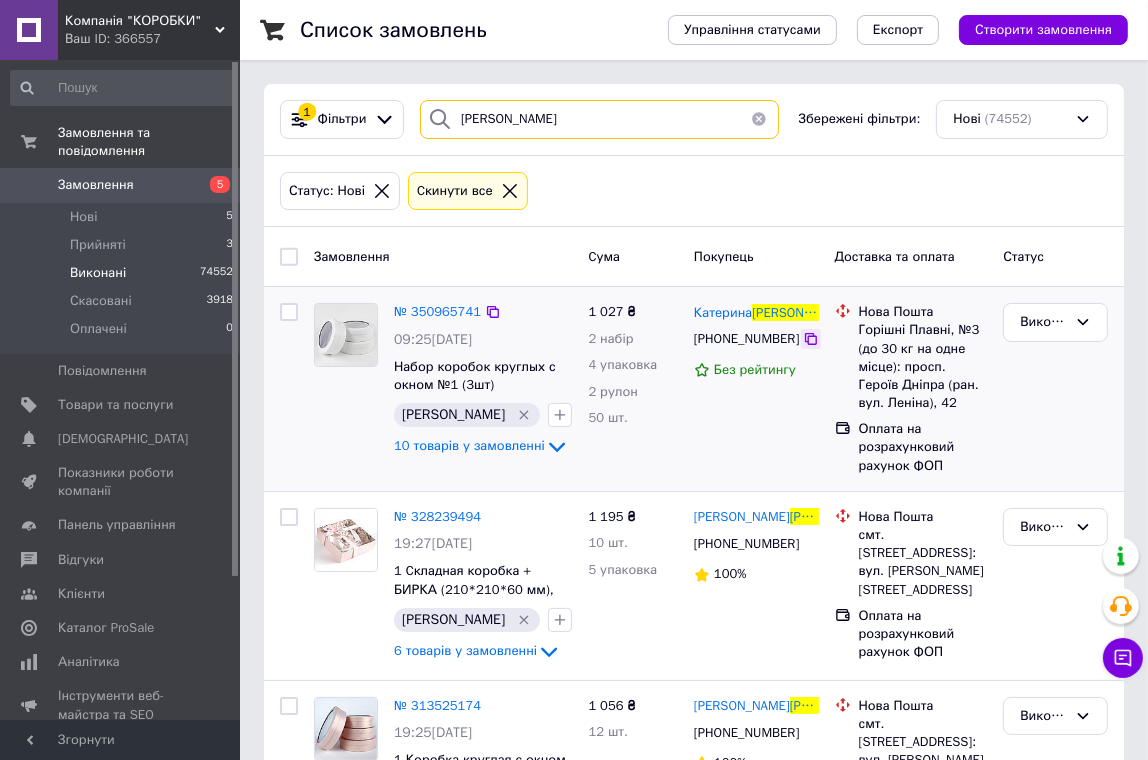 type on "[PERSON_NAME]" 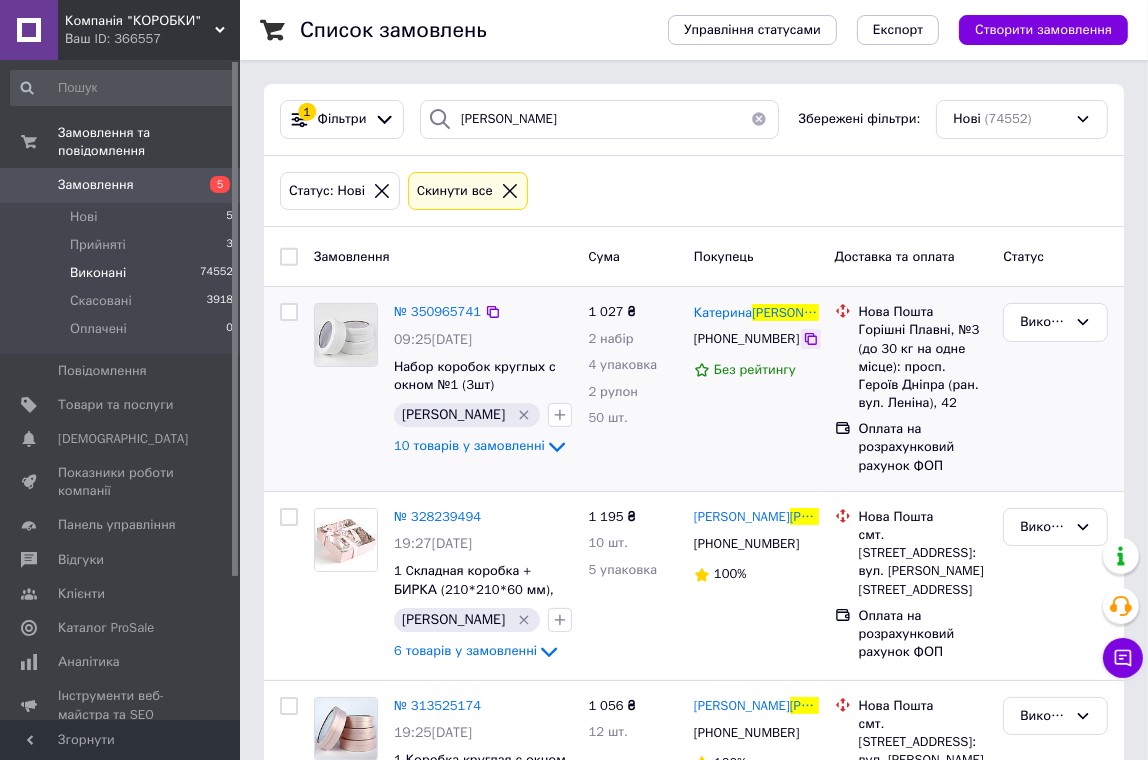 click 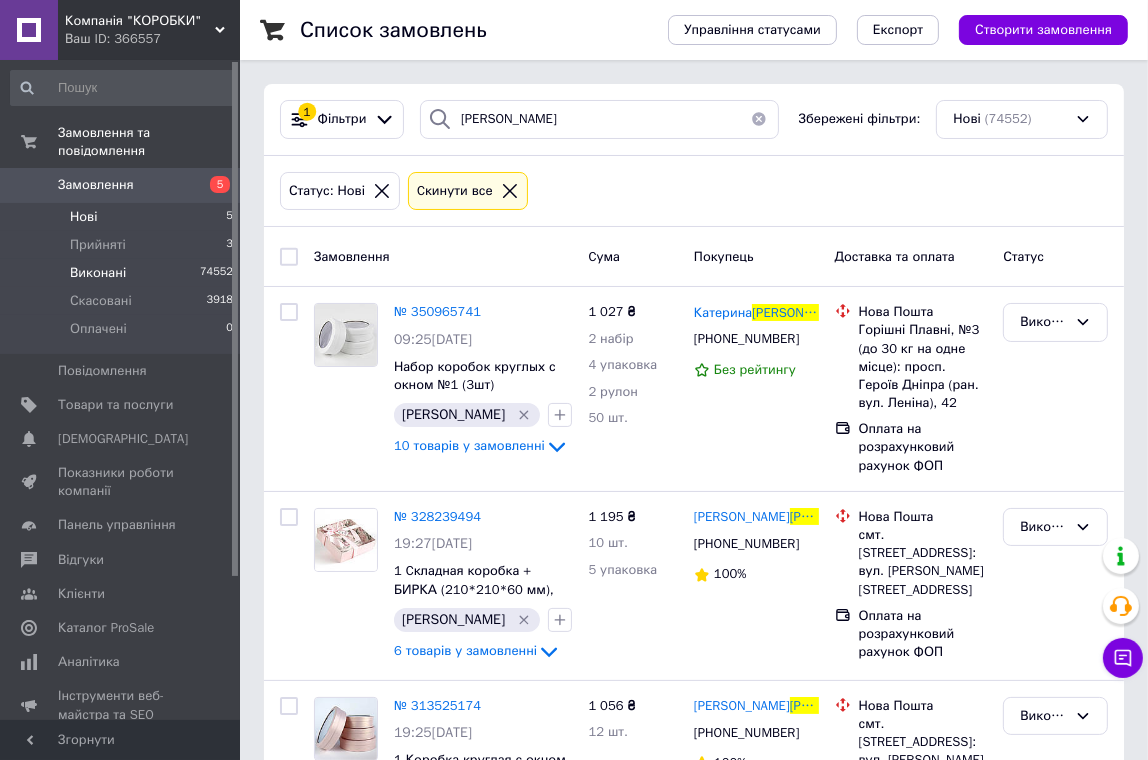 click on "Нові 5" at bounding box center [122, 217] 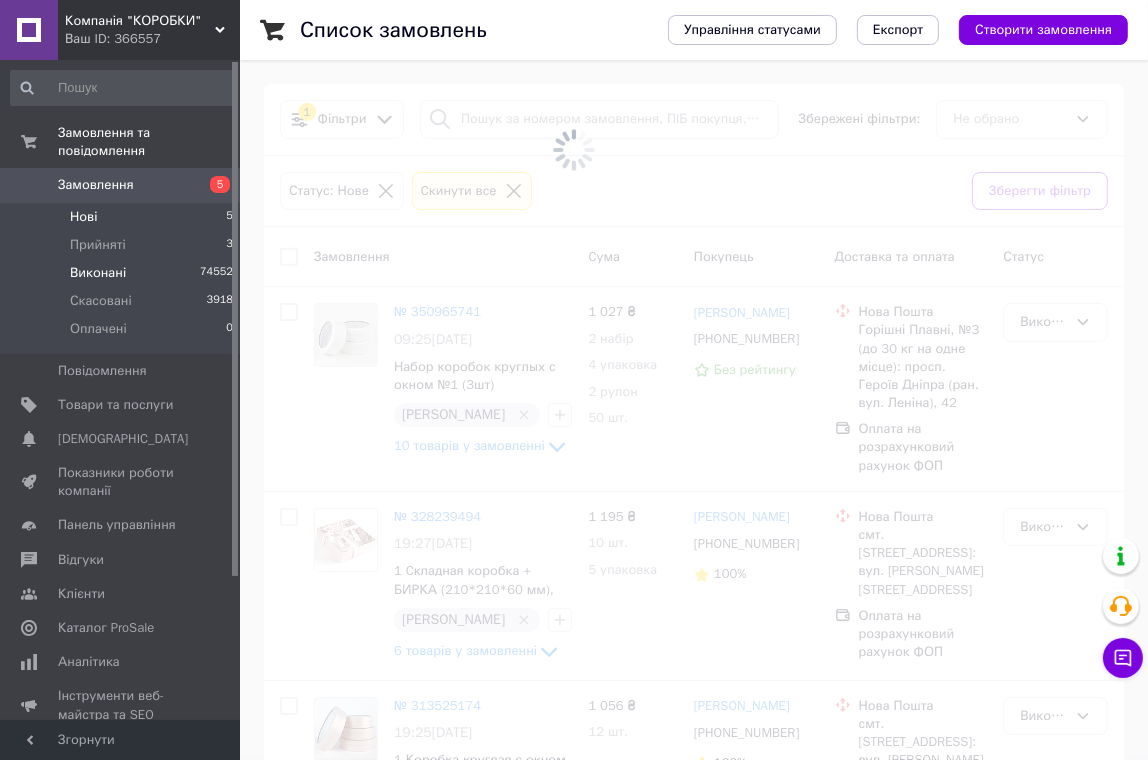click on "Виконані" at bounding box center [98, 273] 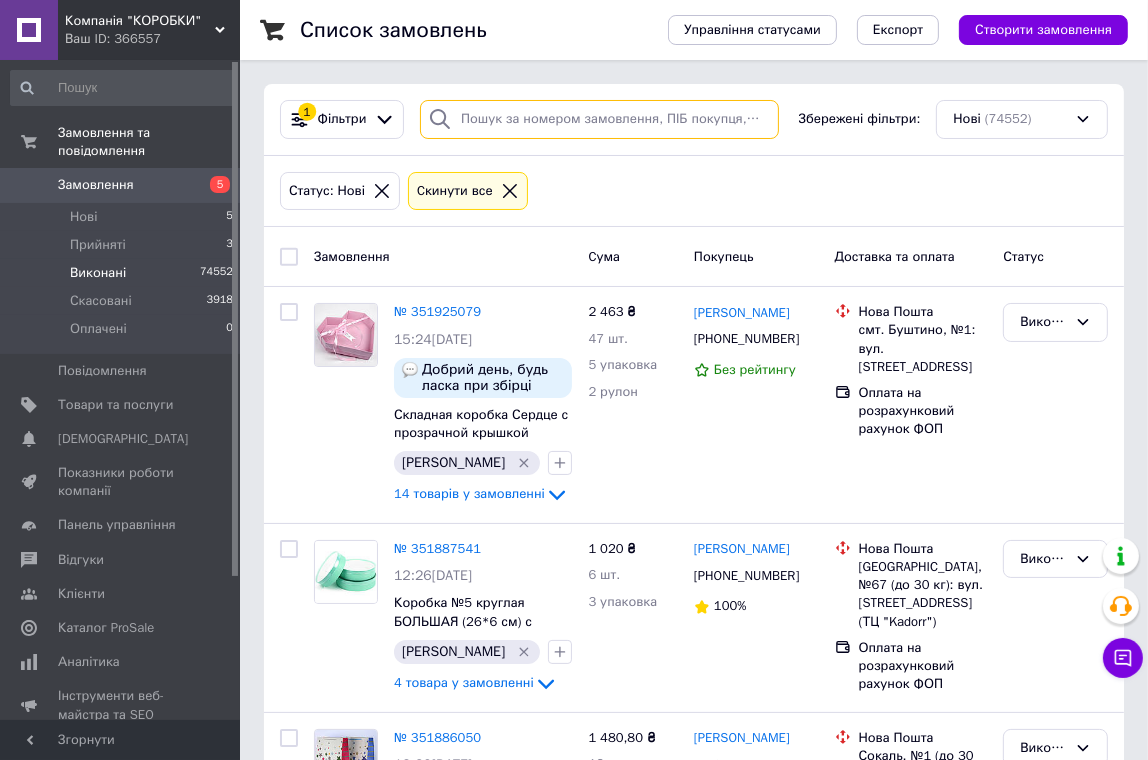 click at bounding box center [599, 119] 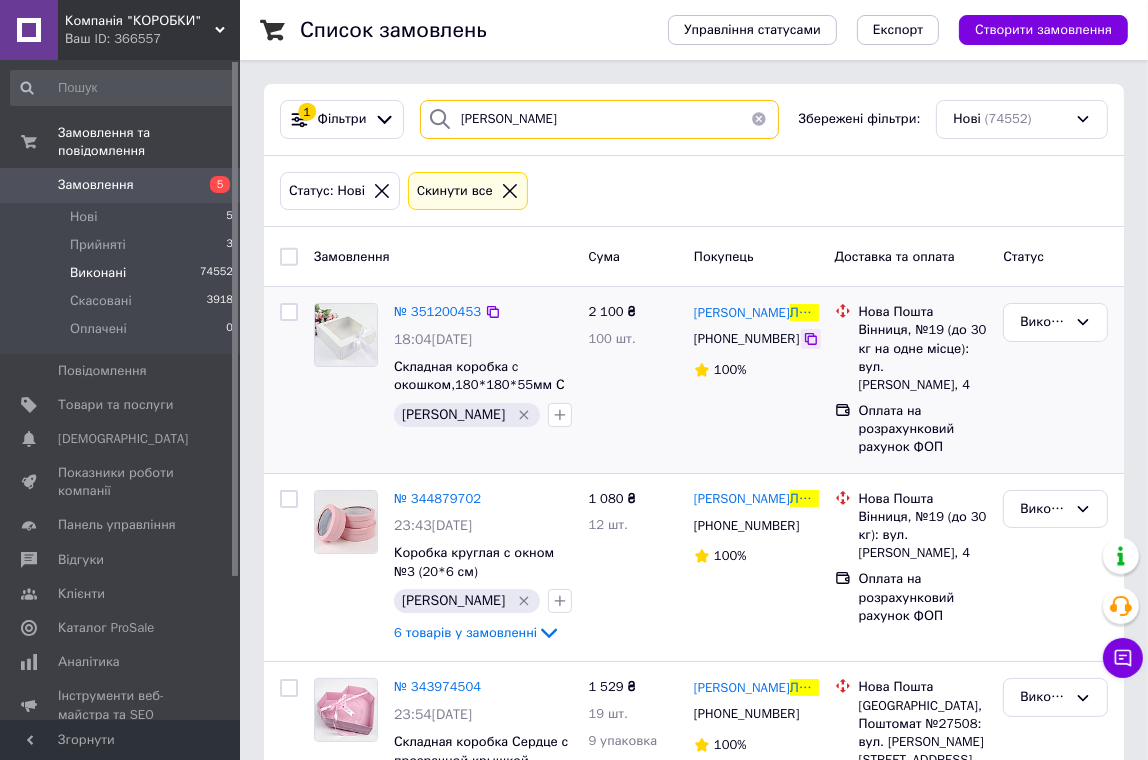 type on "[PERSON_NAME]" 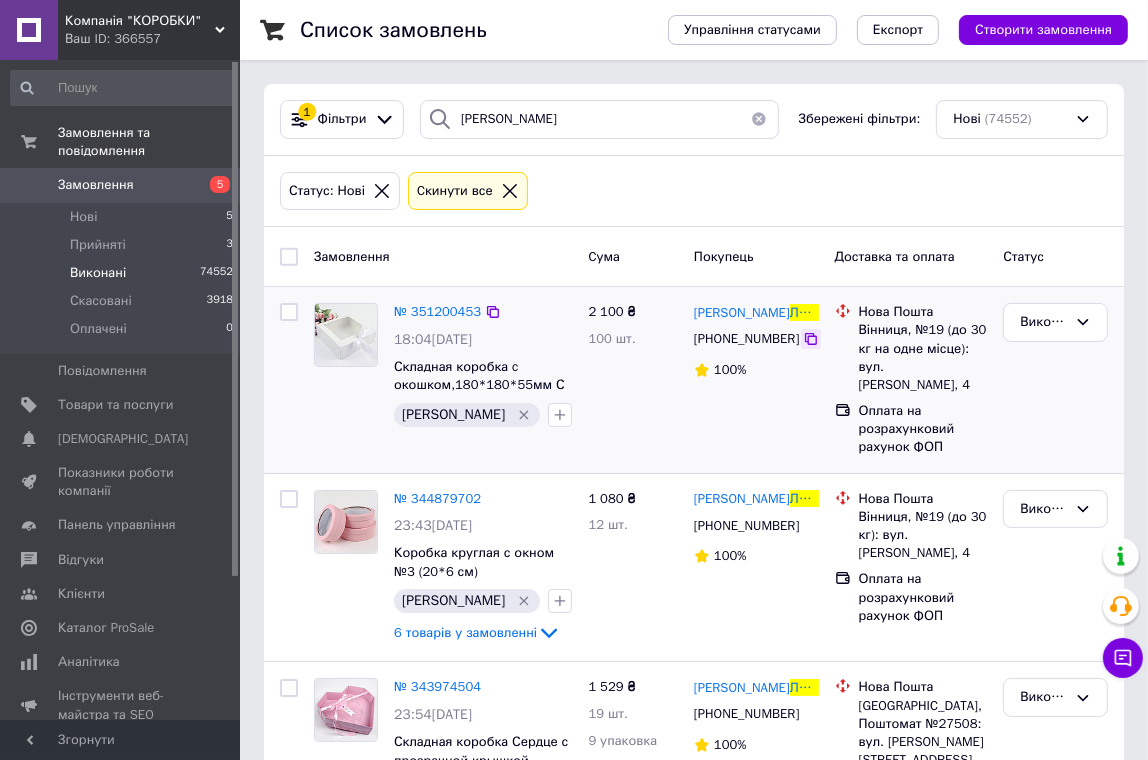 click 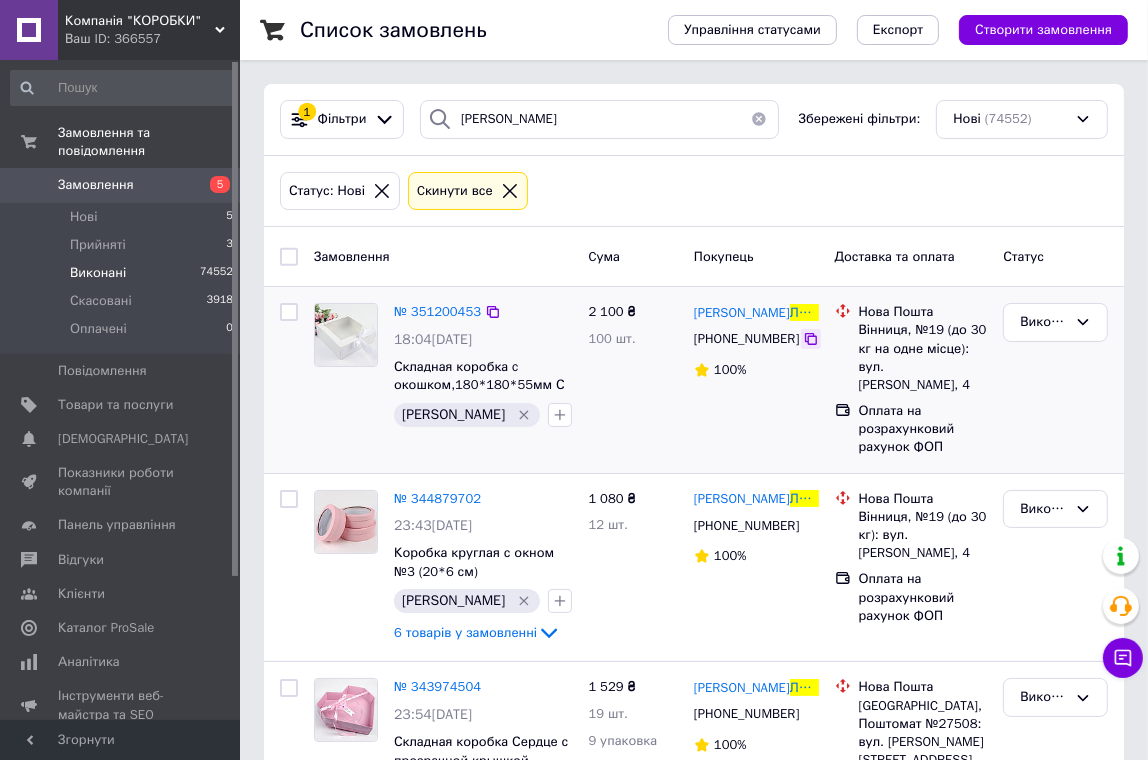 click 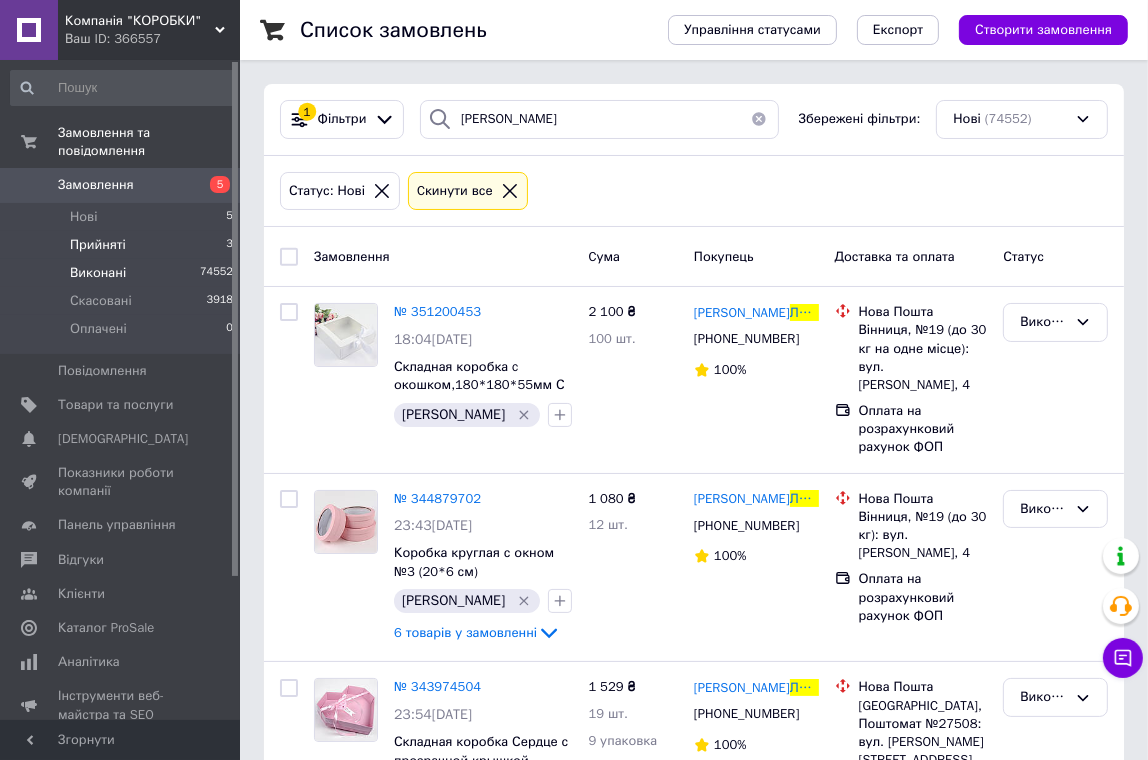click on "Прийняті" at bounding box center [98, 245] 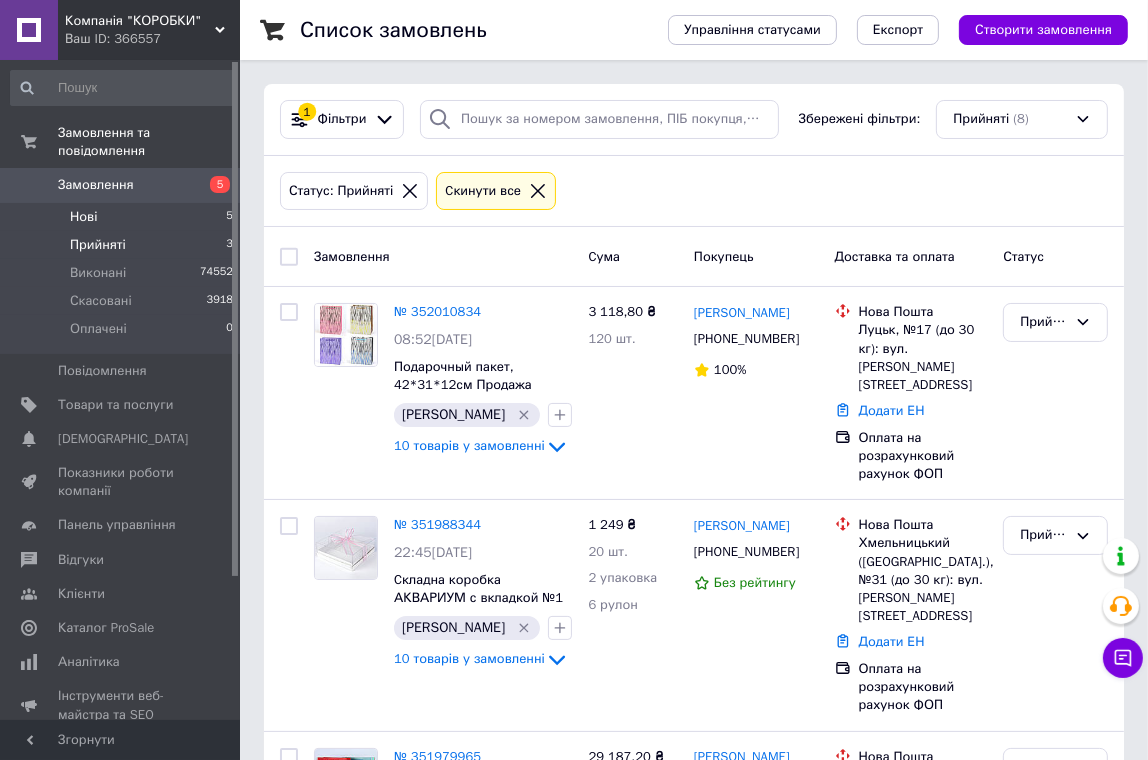 click on "Нові" at bounding box center (83, 217) 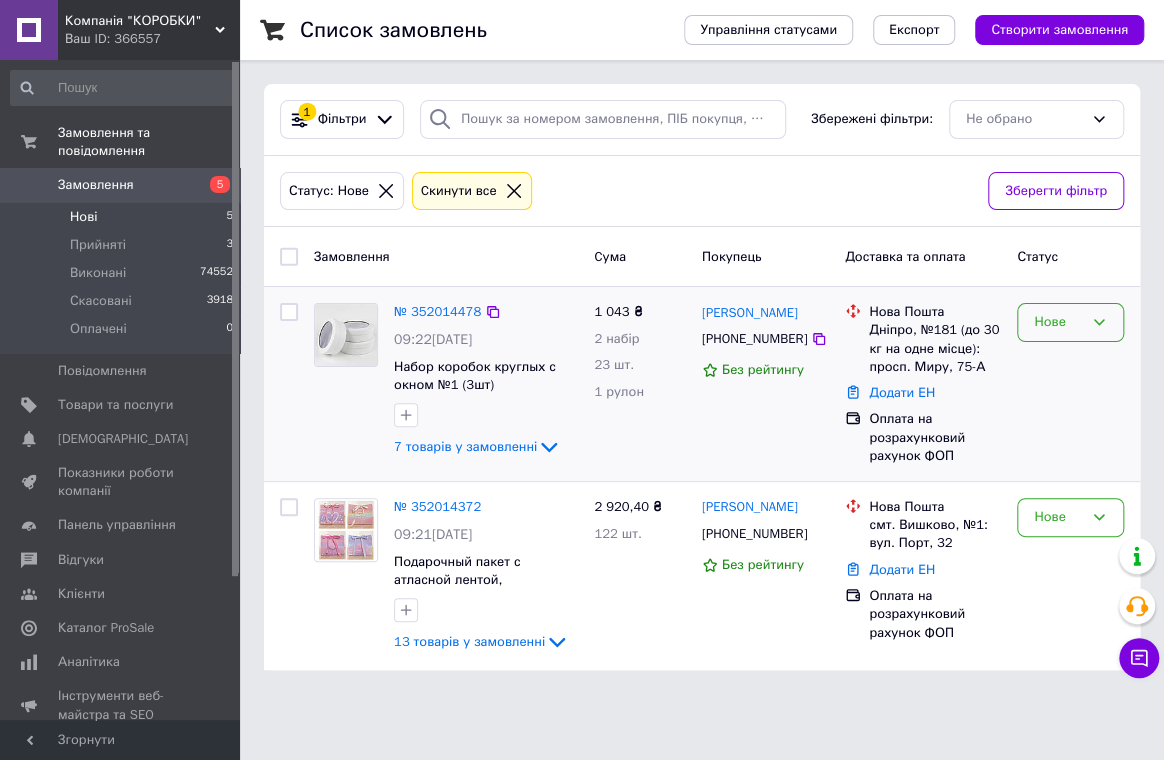 click on "Нове" at bounding box center (1058, 322) 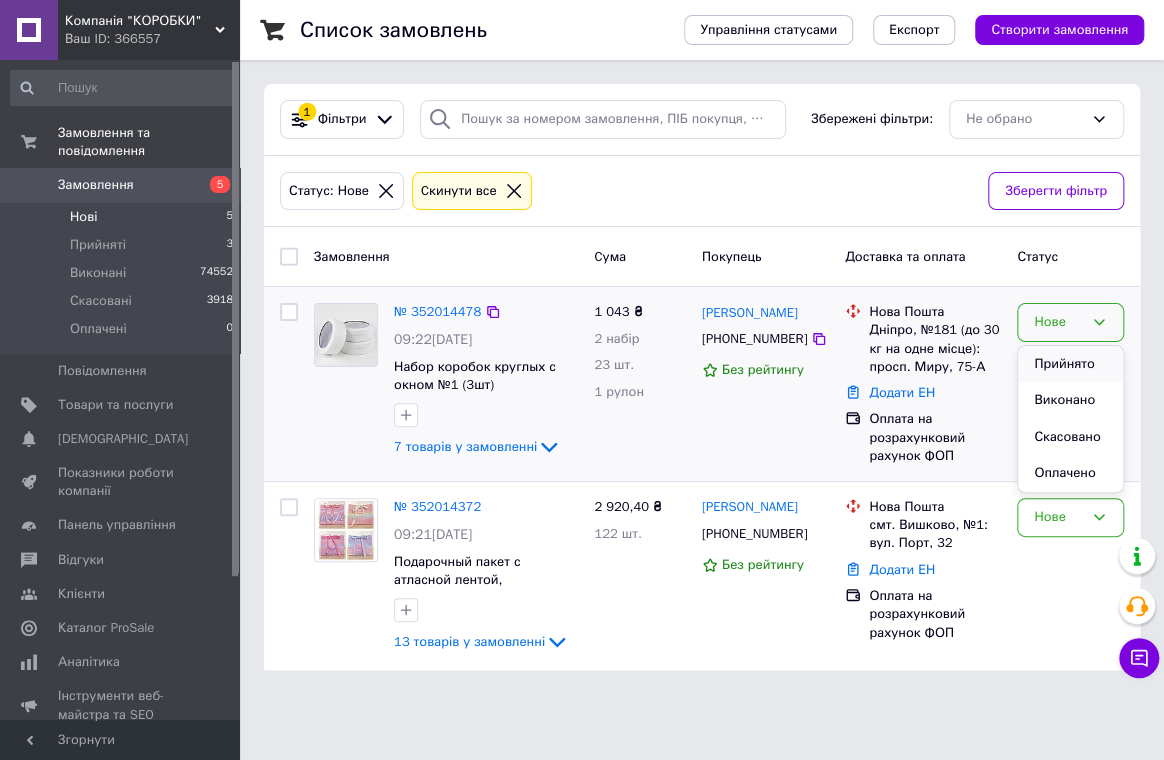 click on "Прийнято" at bounding box center [1070, 364] 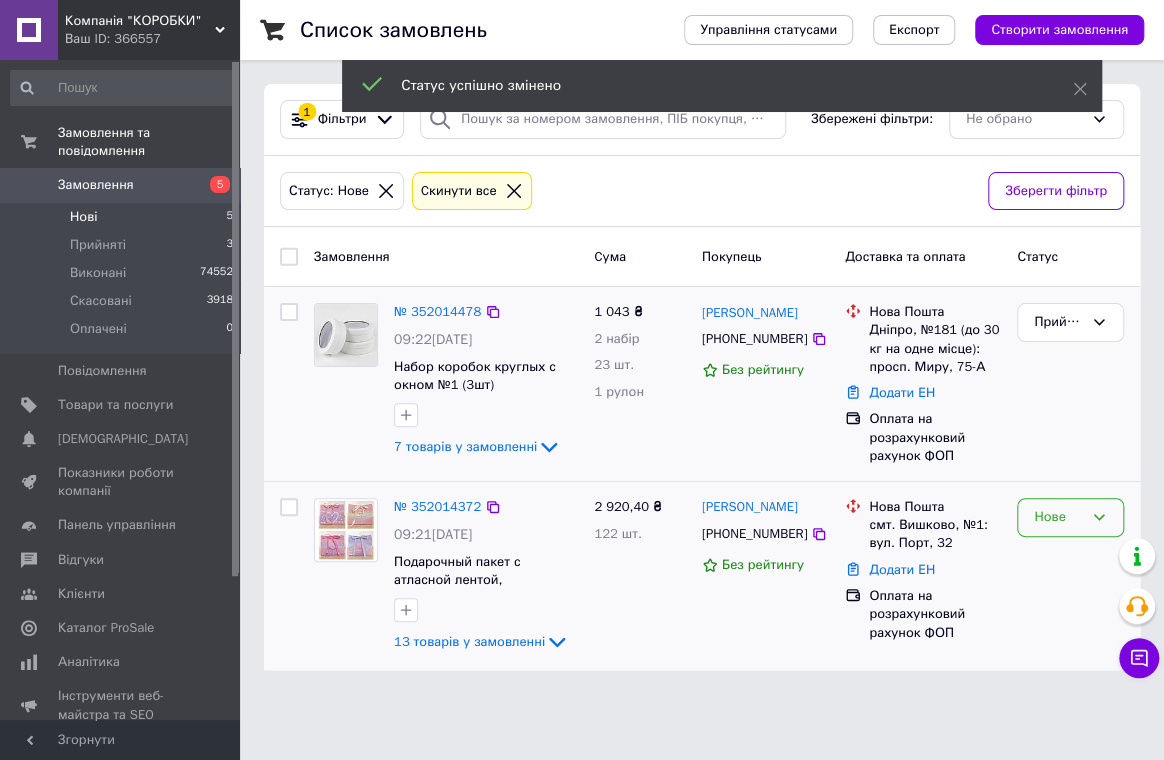 click on "Нове" at bounding box center [1058, 517] 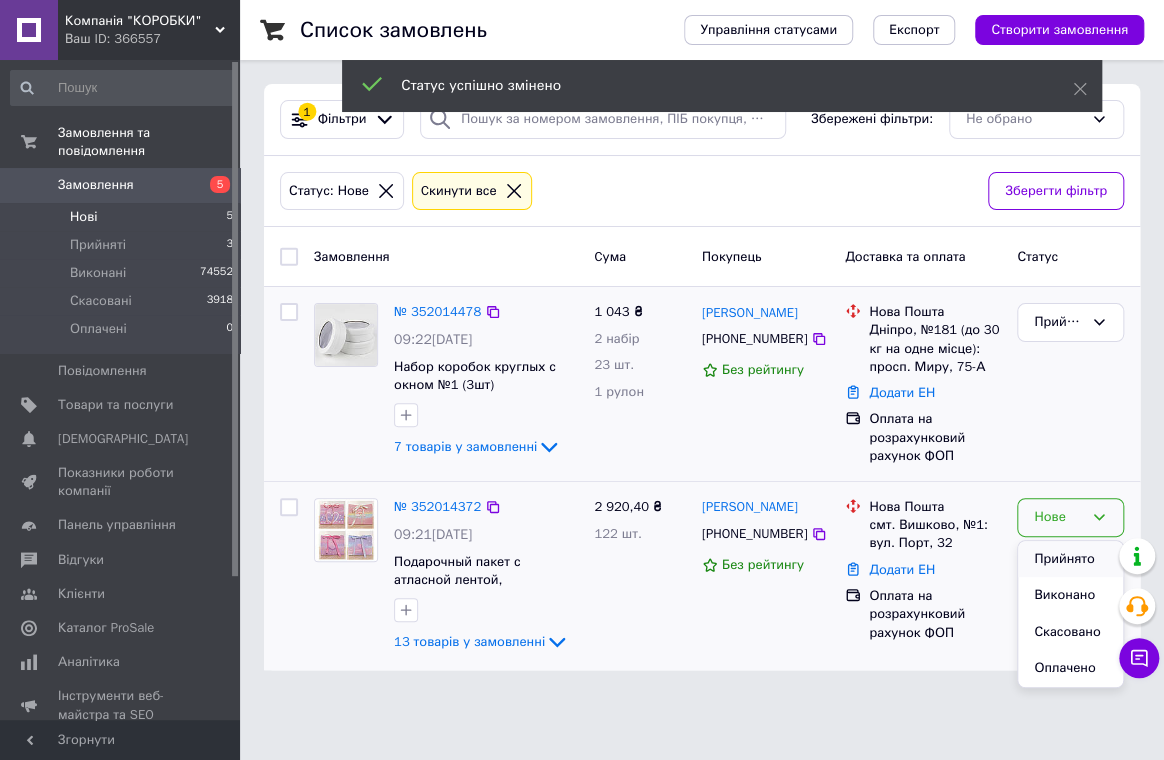 click on "Прийнято" at bounding box center (1070, 559) 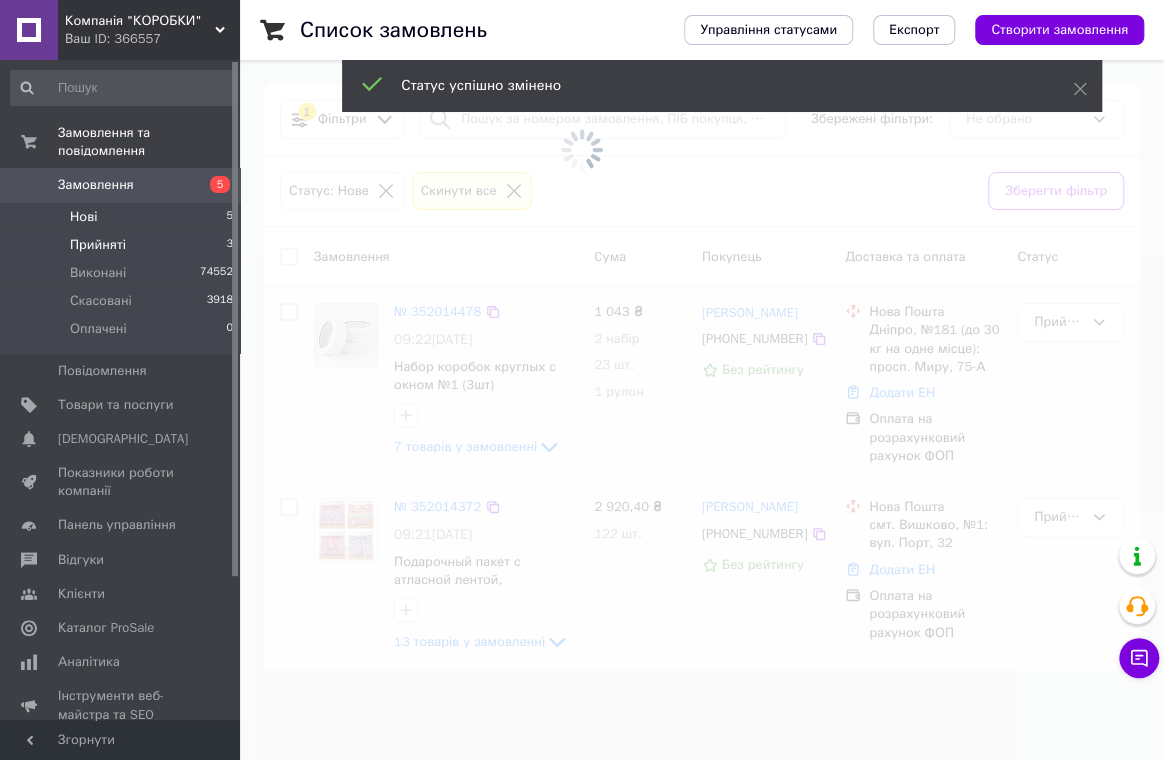 click on "Прийняті" at bounding box center [98, 245] 